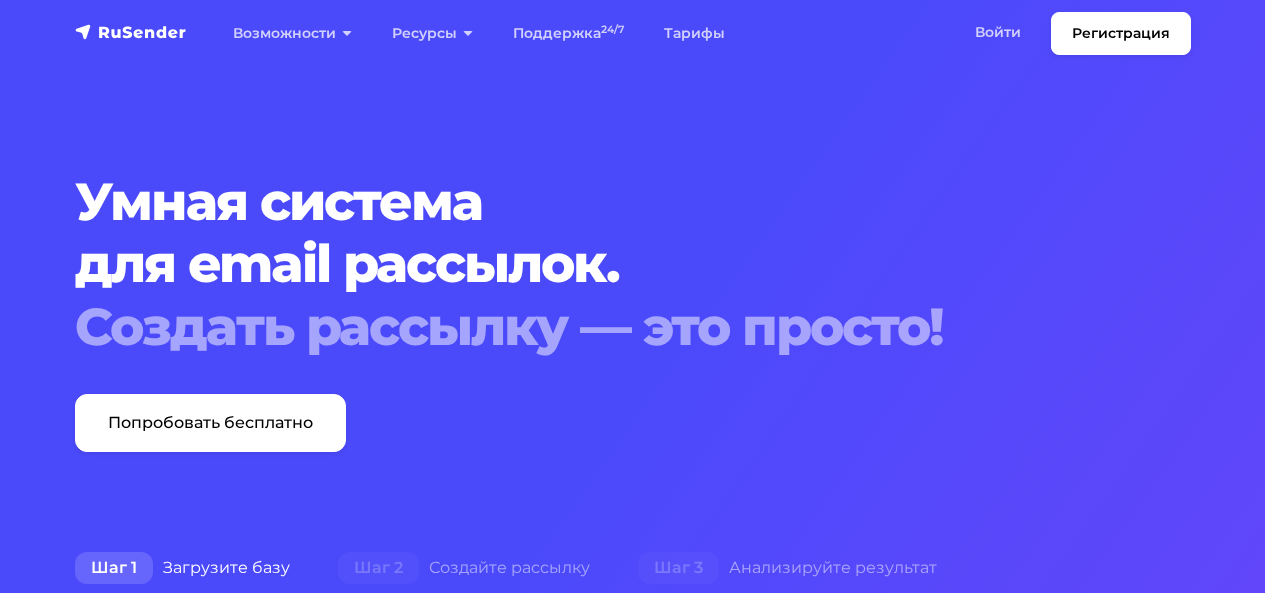 scroll, scrollTop: 0, scrollLeft: 0, axis: both 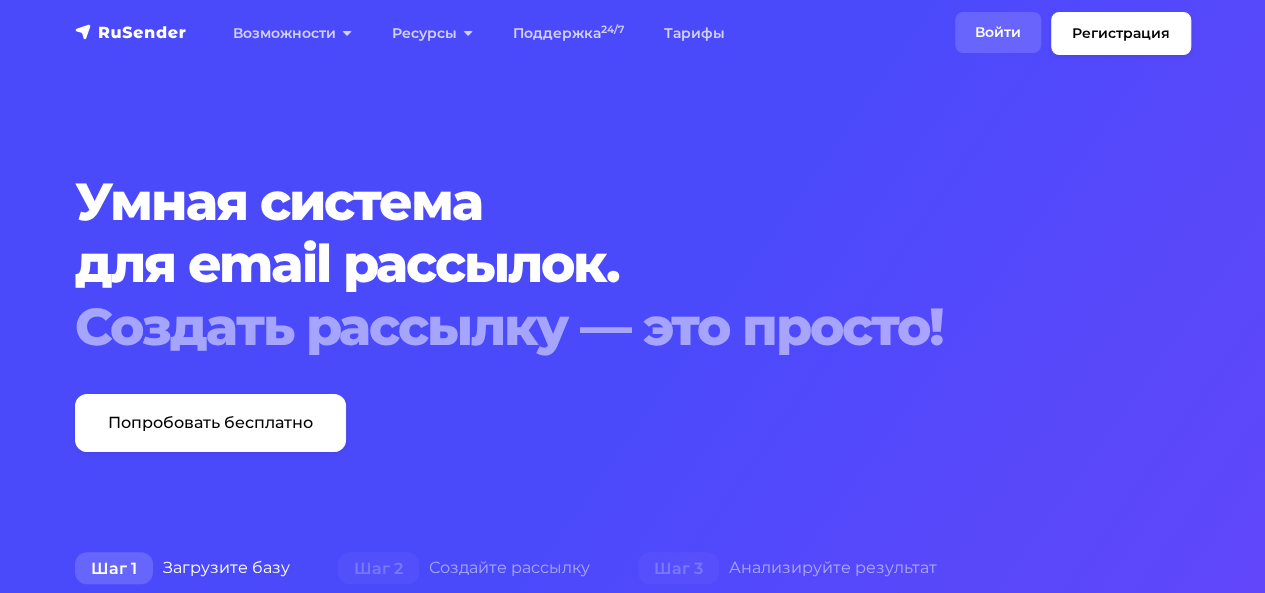 click on "Войти" at bounding box center [998, 32] 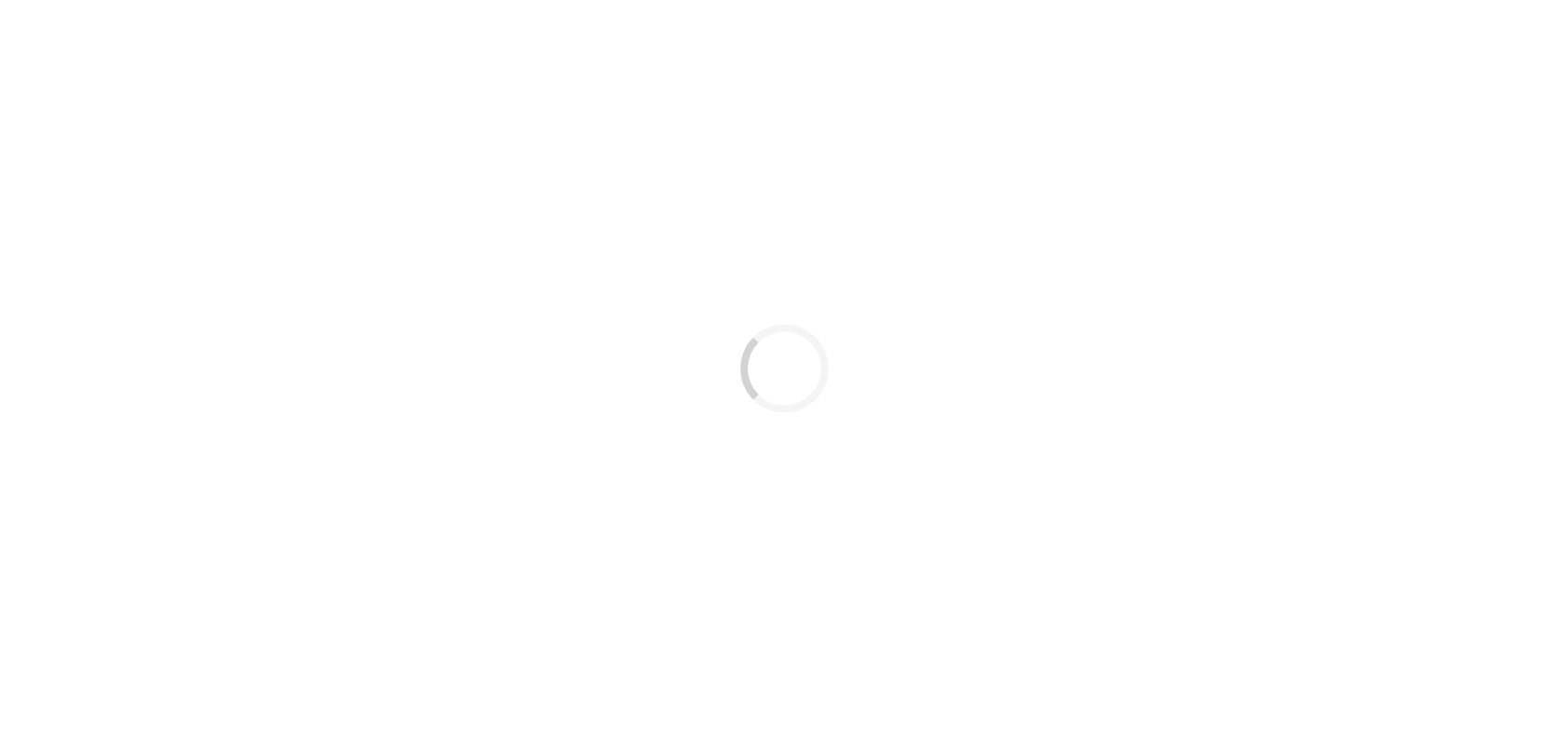 scroll, scrollTop: 0, scrollLeft: 0, axis: both 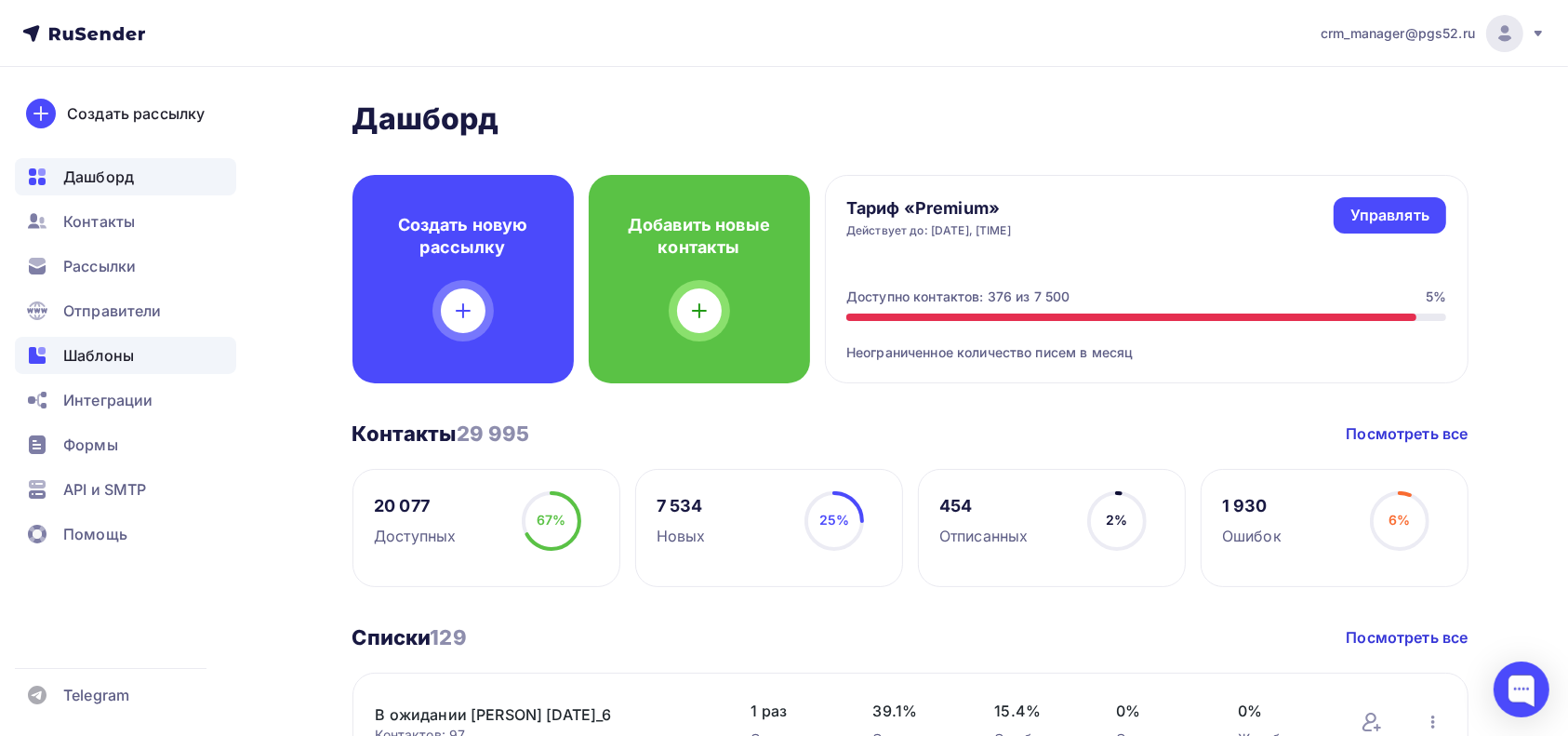 click on "Шаблоны" at bounding box center [126, 355] 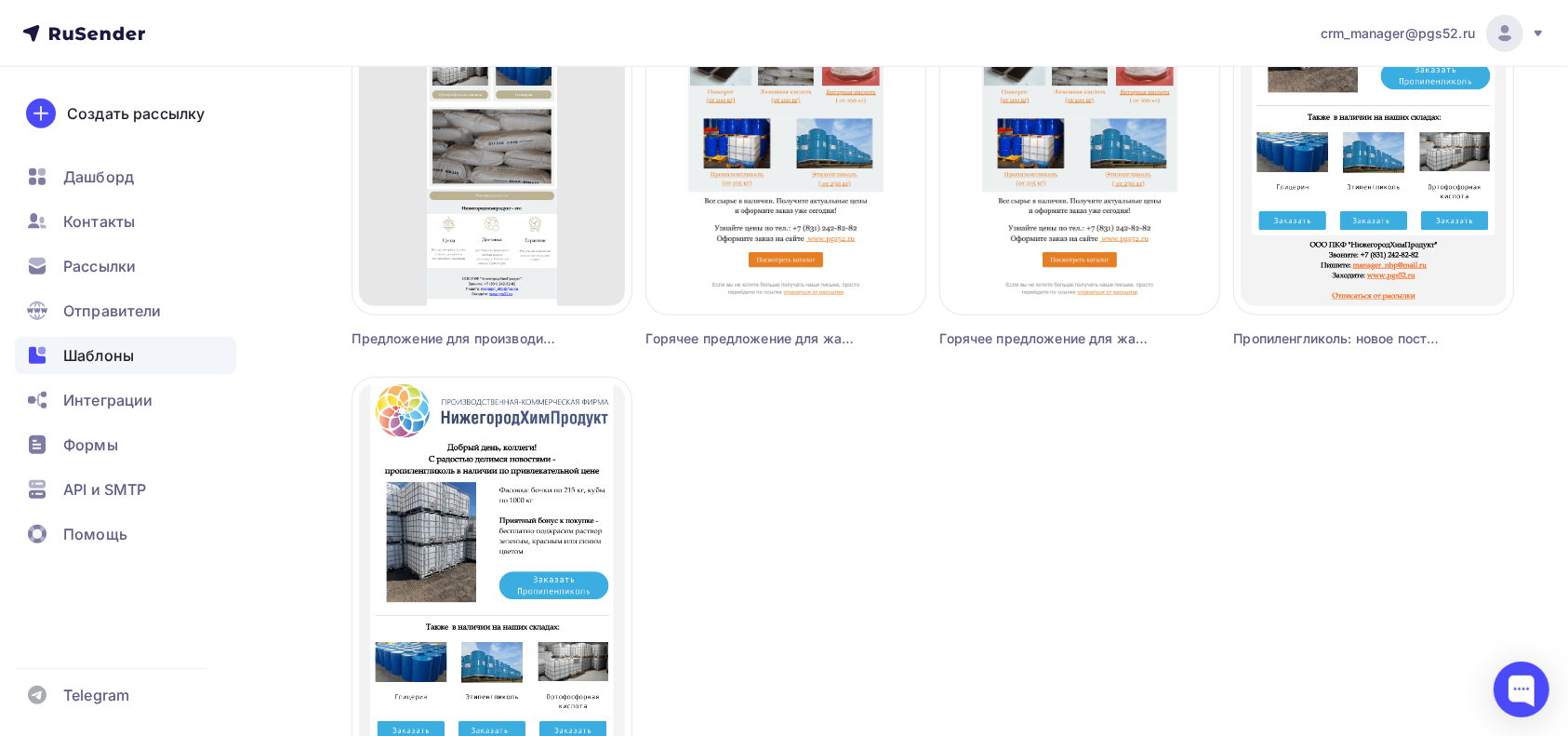 scroll, scrollTop: 1613, scrollLeft: 0, axis: vertical 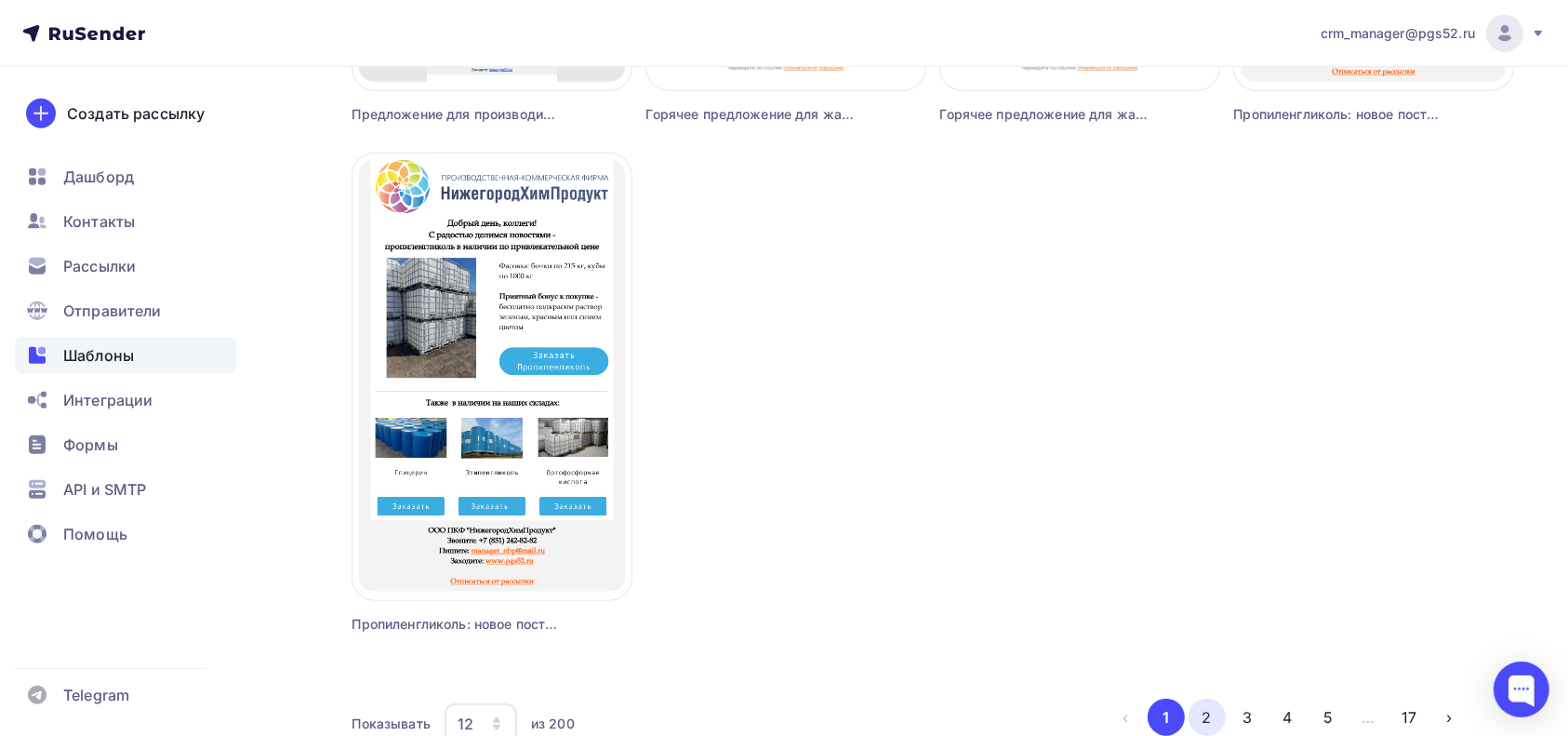 click on "2" at bounding box center [1207, 717] 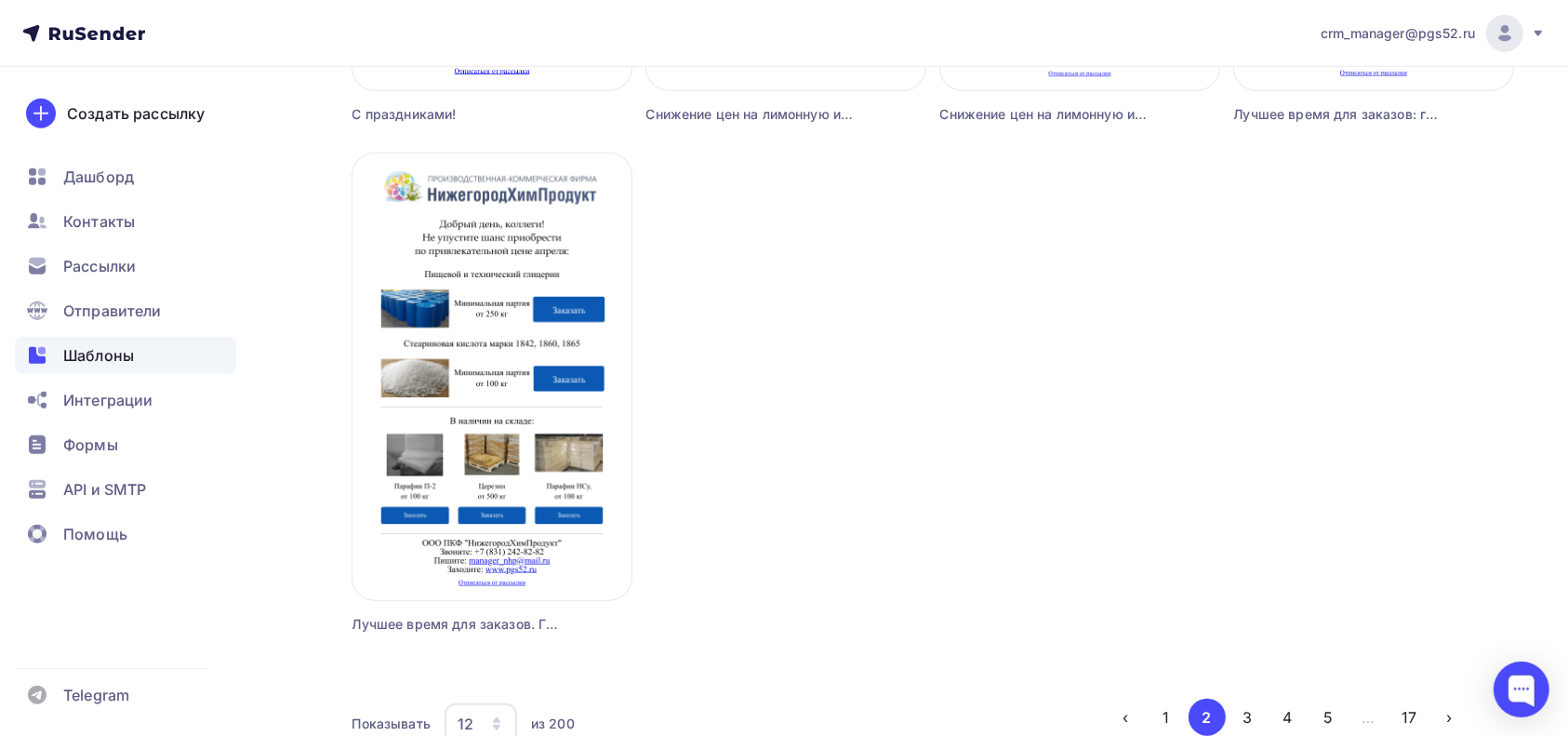 scroll, scrollTop: 1720, scrollLeft: 0, axis: vertical 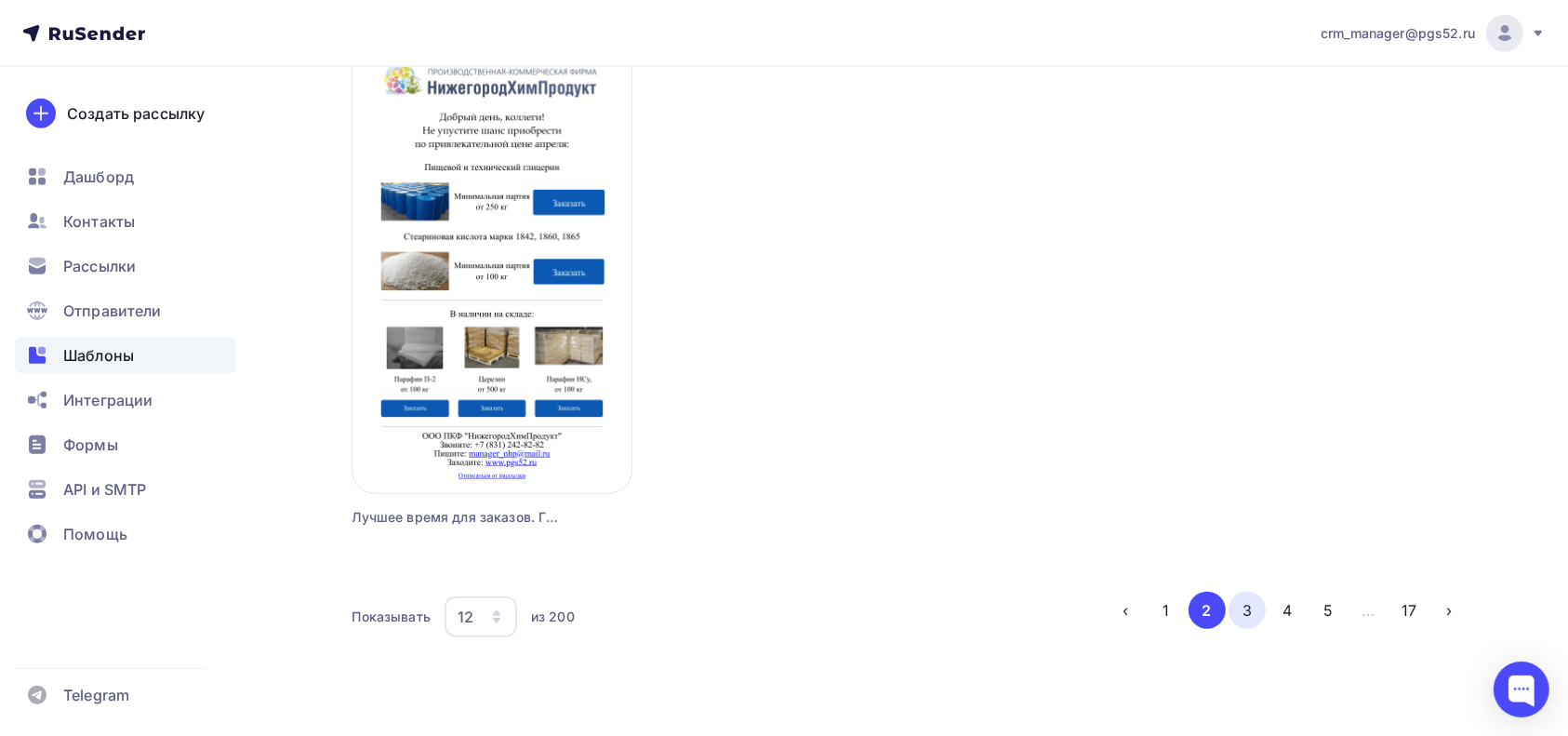 click on "3" at bounding box center (1247, 610) 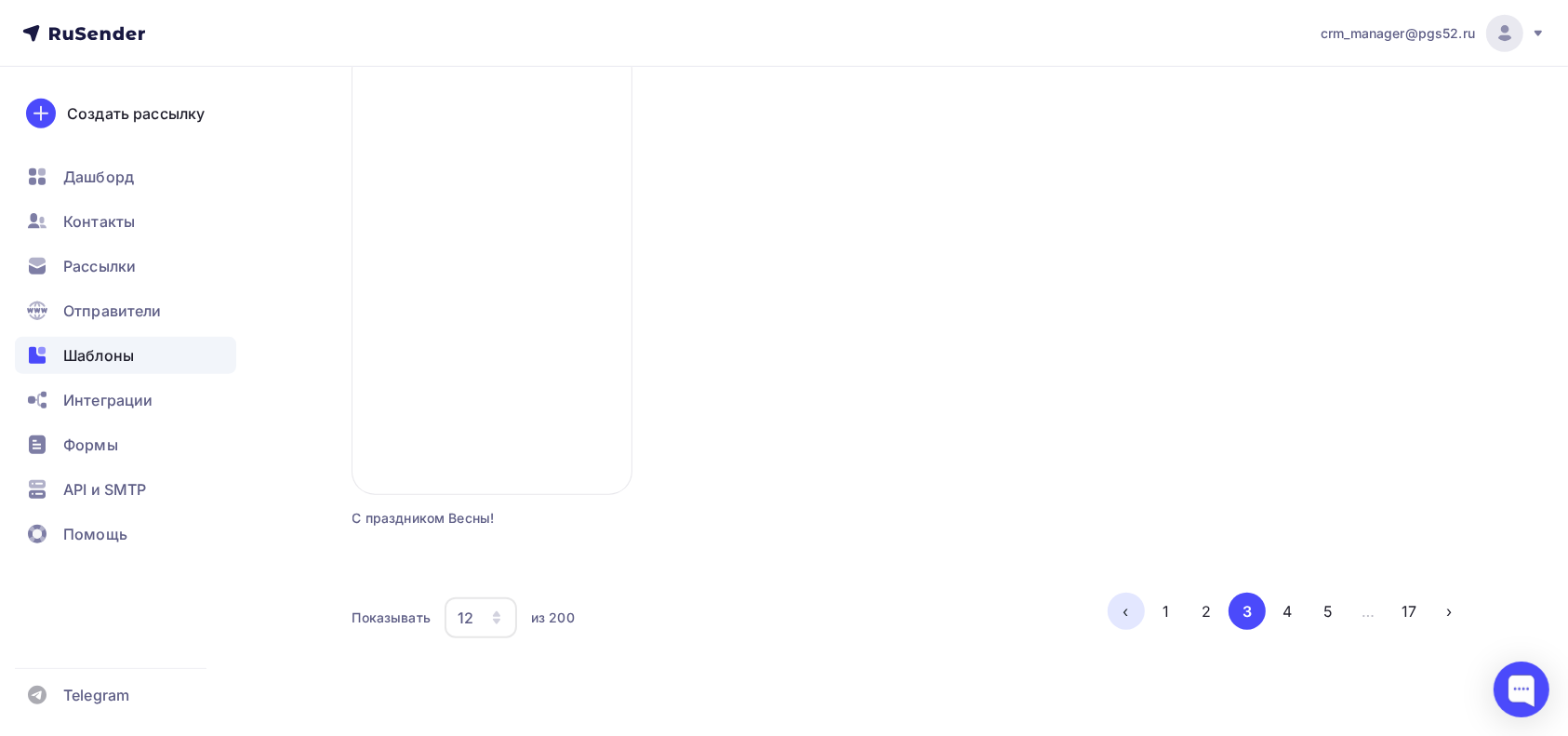 scroll, scrollTop: 1720, scrollLeft: 0, axis: vertical 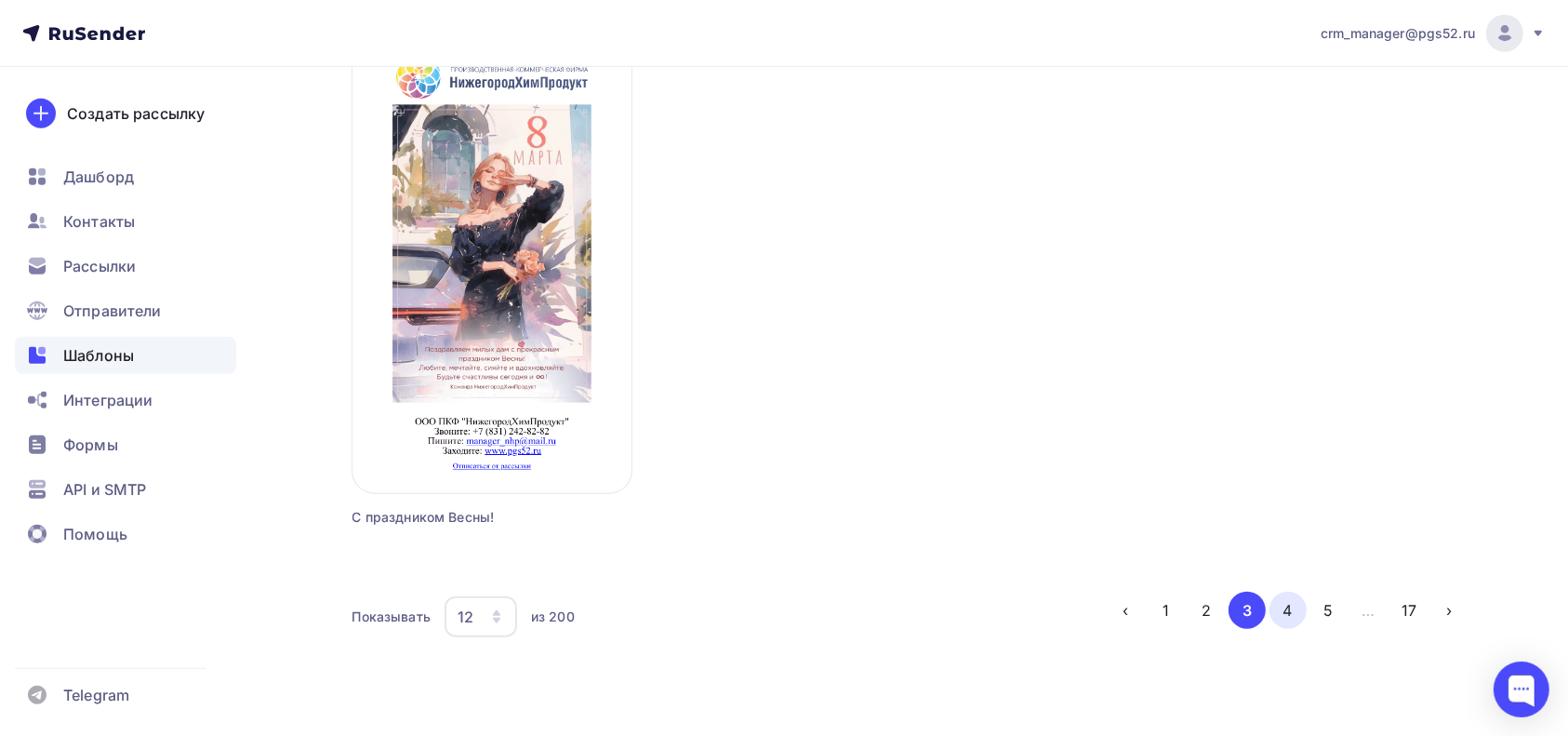 click on "4" at bounding box center [1288, 610] 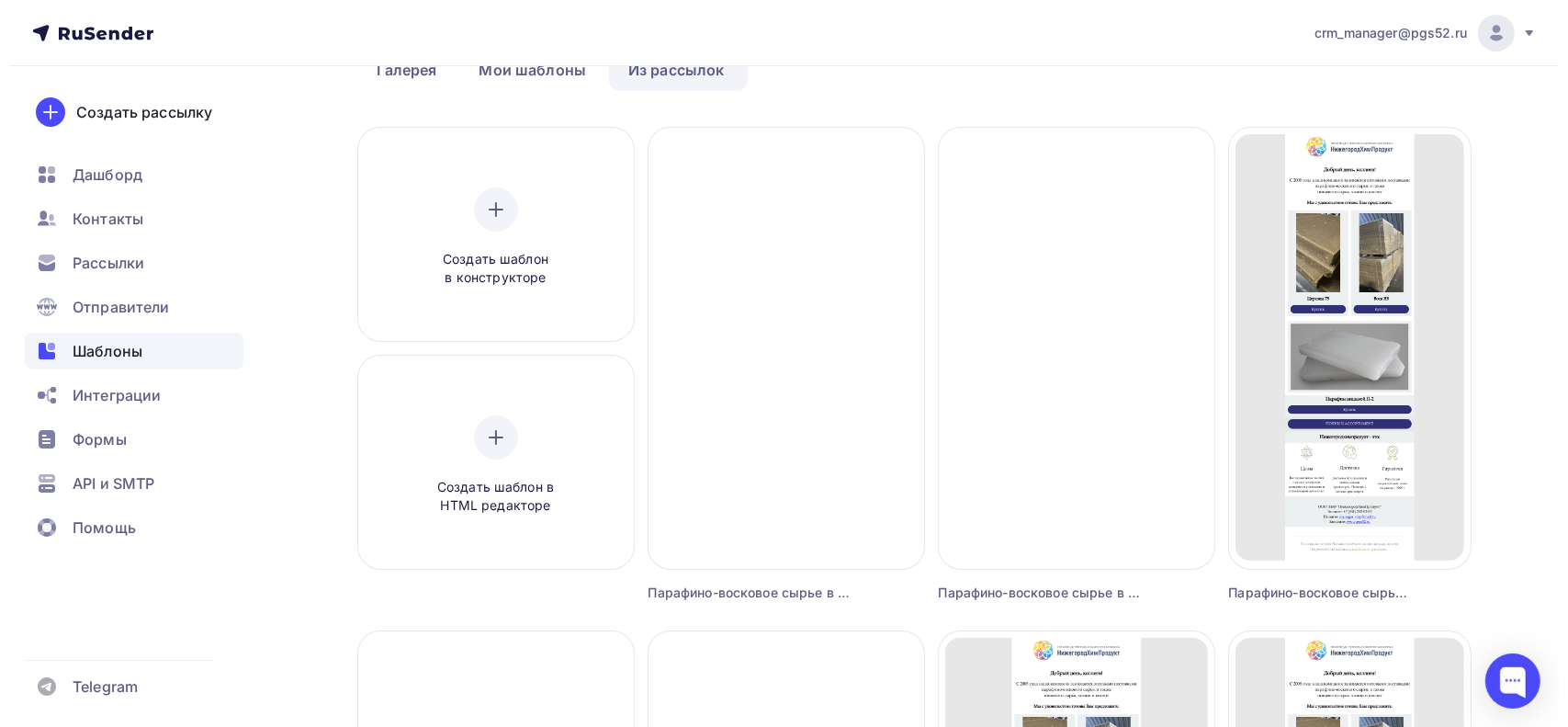 scroll, scrollTop: 0, scrollLeft: 0, axis: both 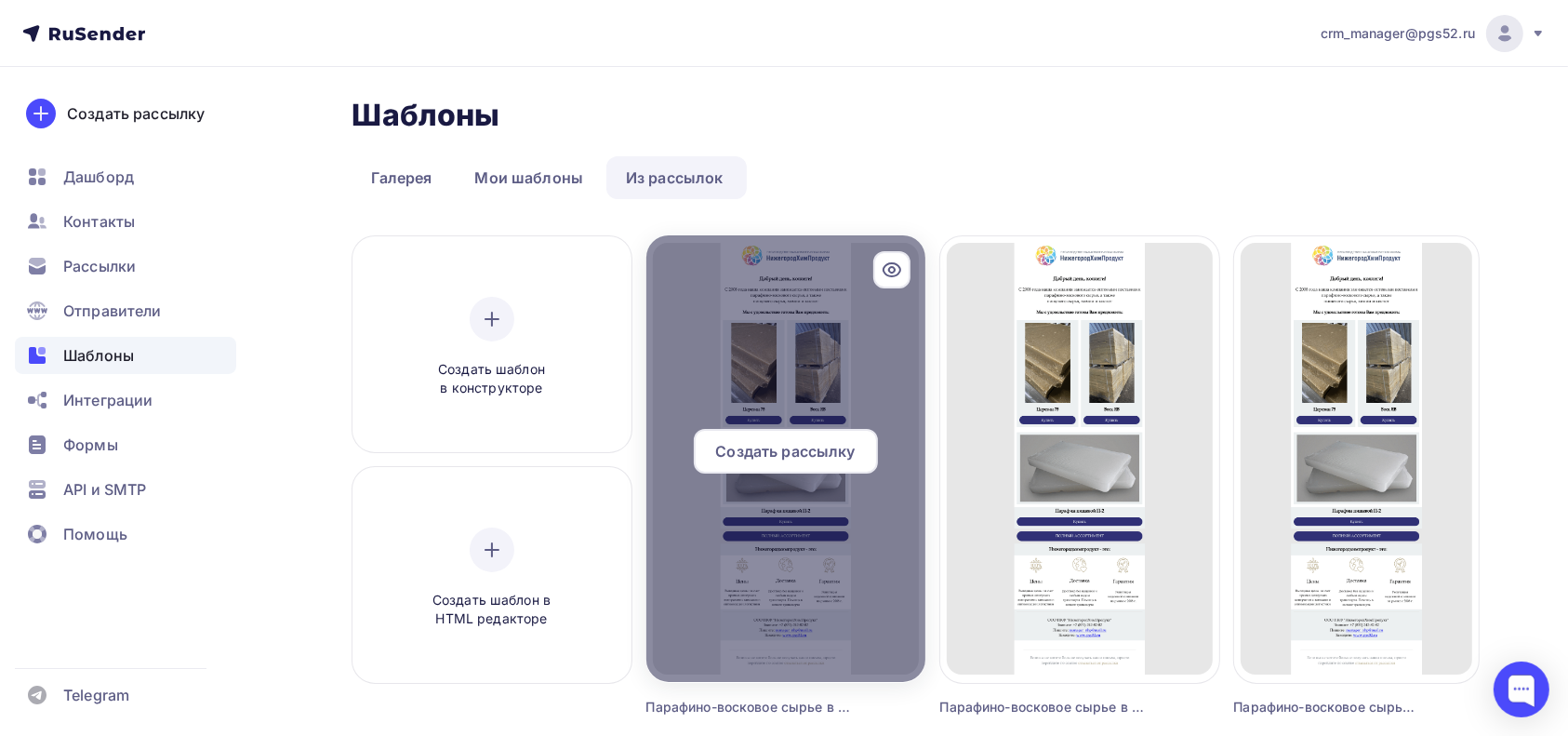click 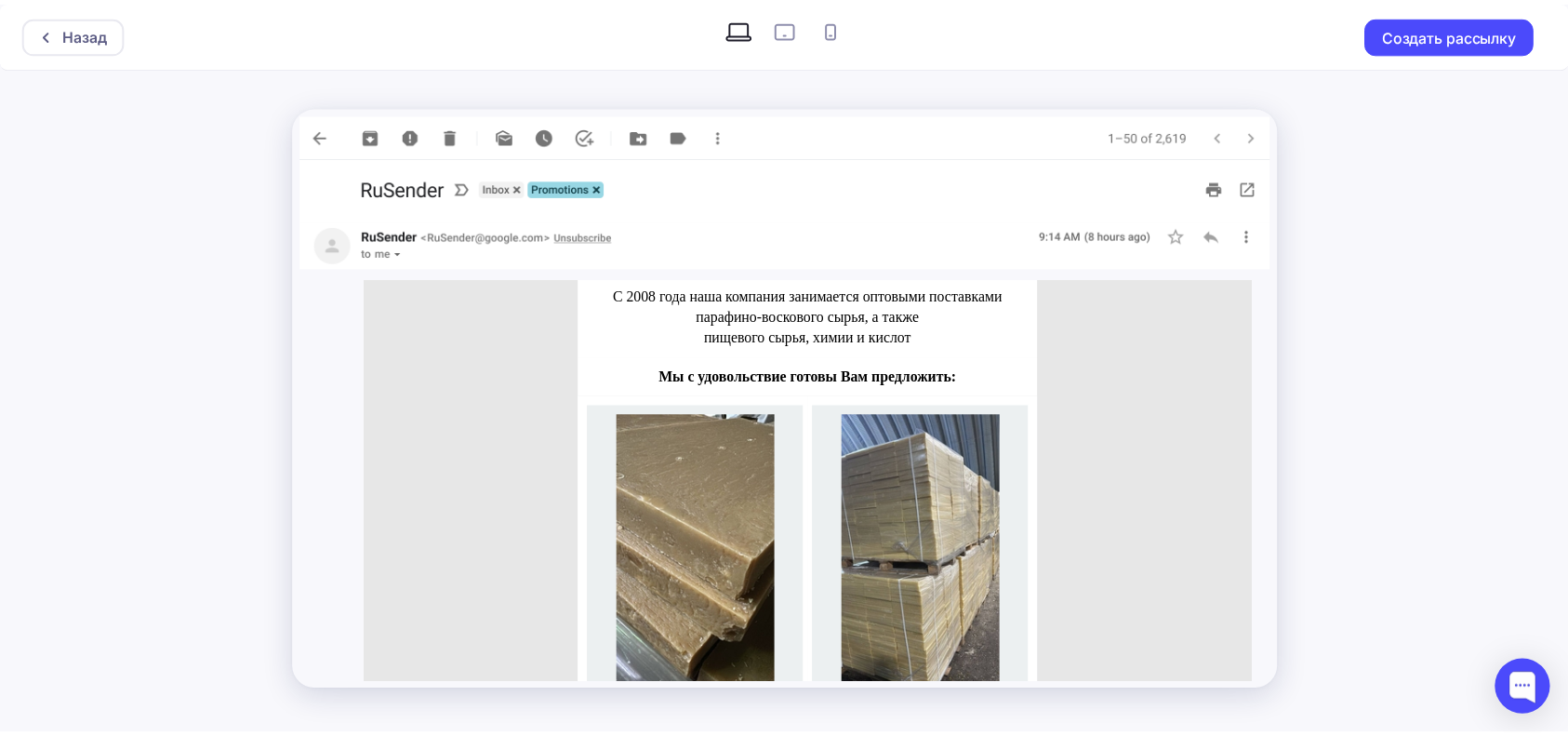 scroll, scrollTop: 0, scrollLeft: 0, axis: both 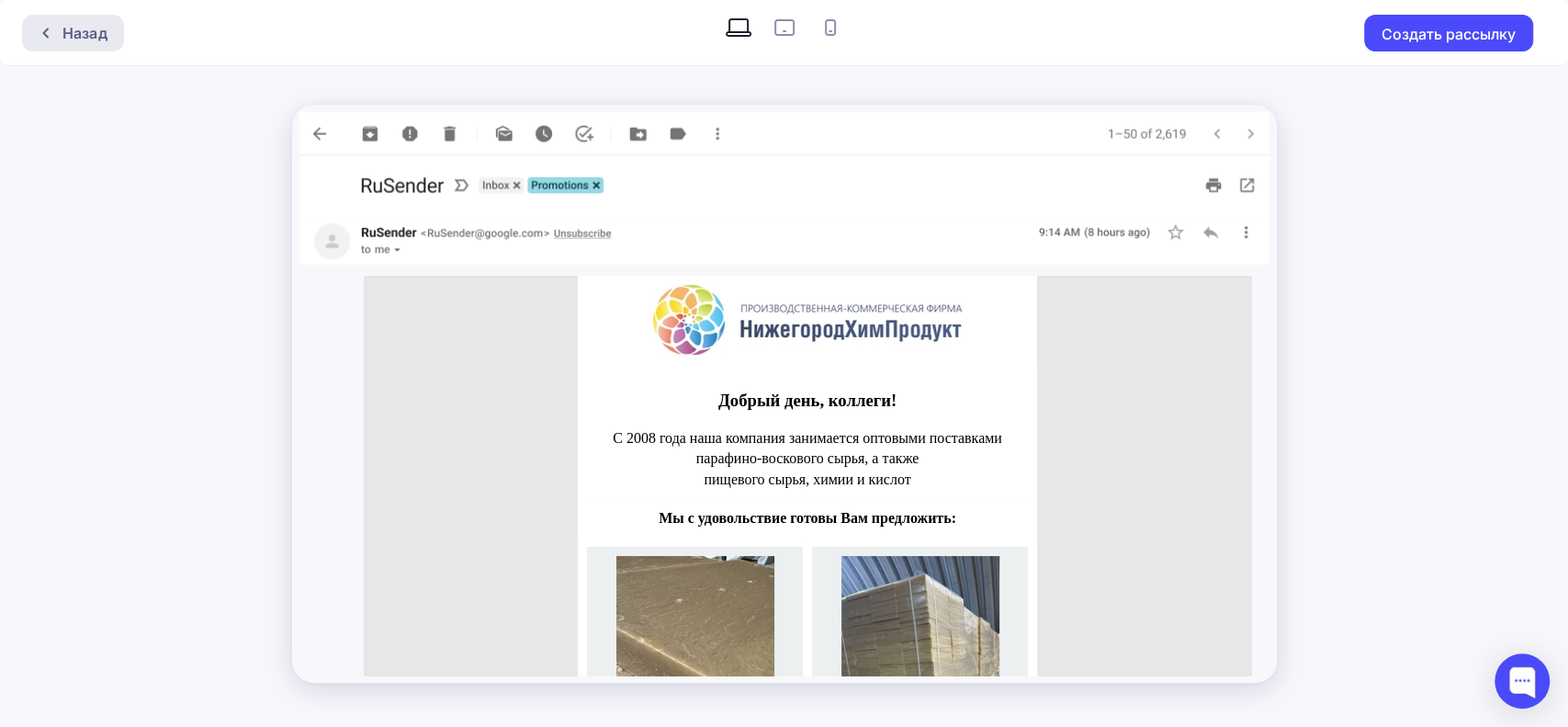 click on "Назад" at bounding box center (73, 33) 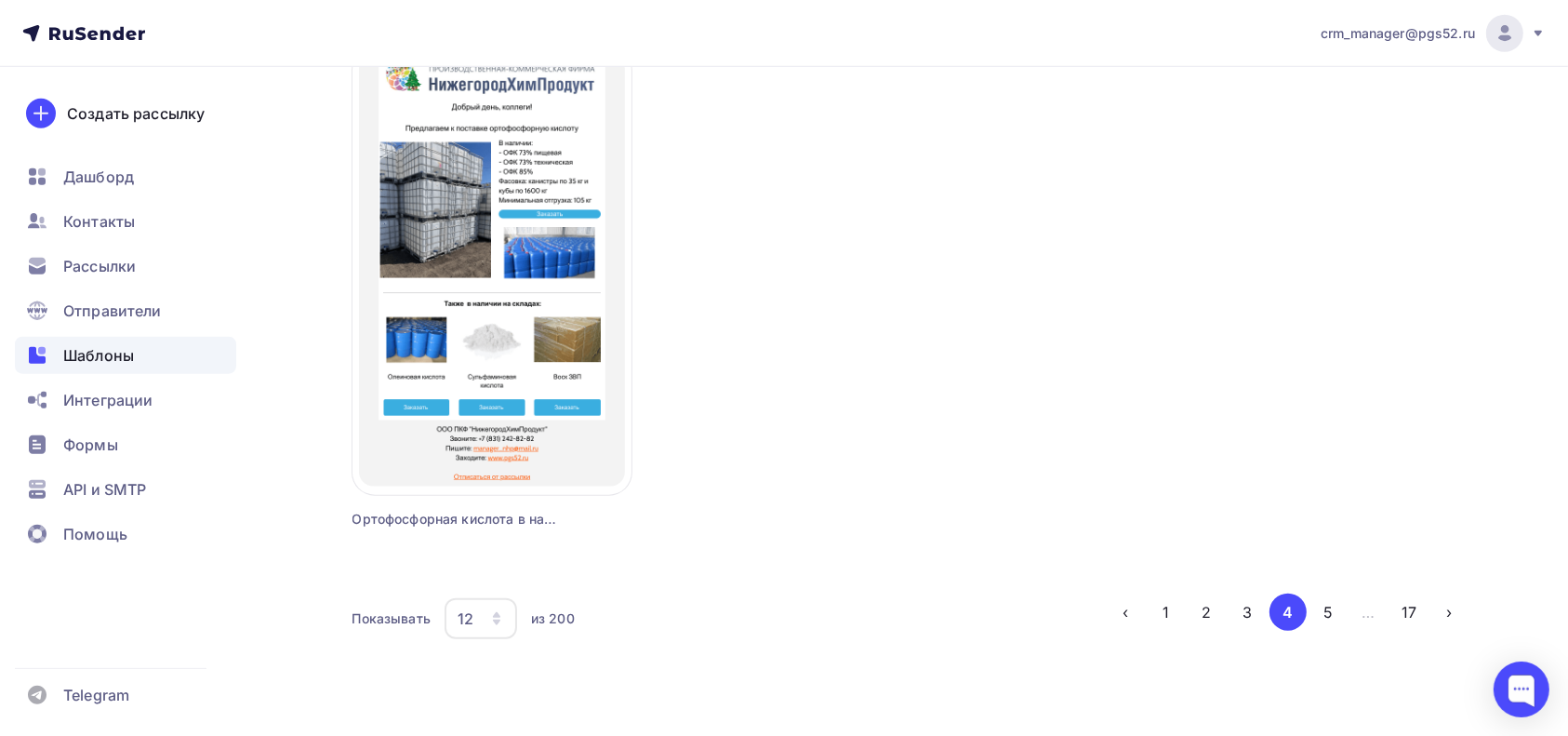 scroll, scrollTop: 1720, scrollLeft: 0, axis: vertical 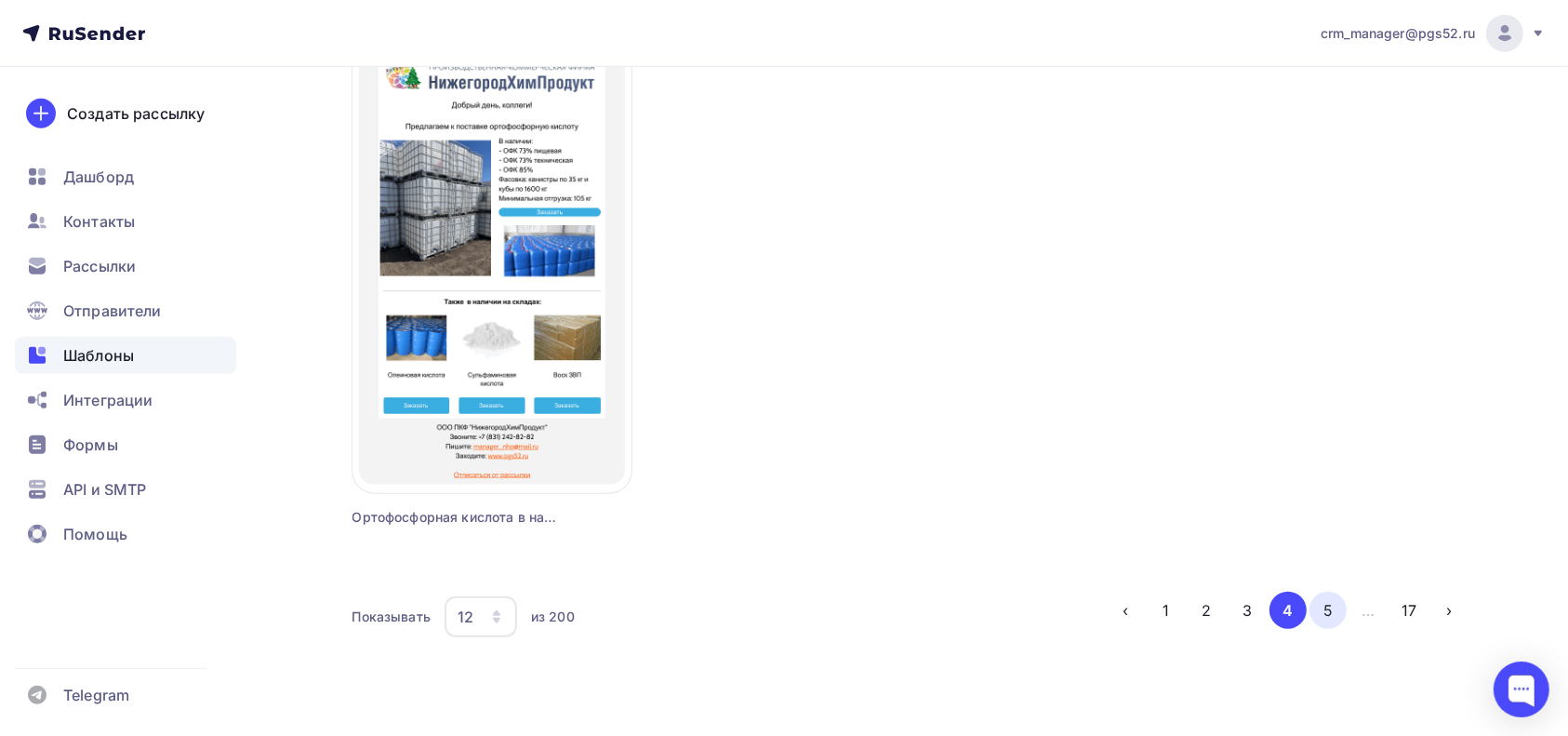 click on "5" at bounding box center (1328, 610) 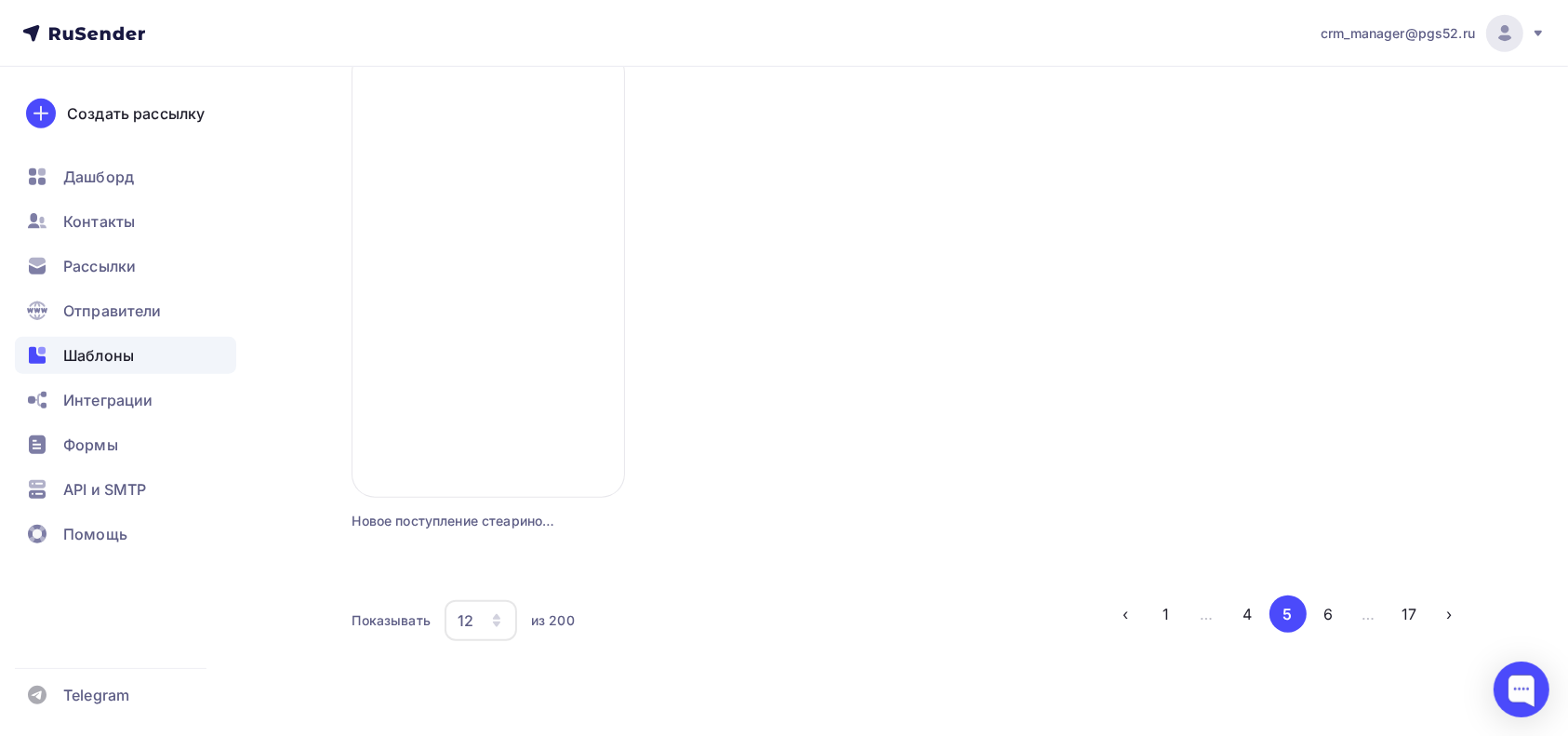 scroll, scrollTop: 1720, scrollLeft: 0, axis: vertical 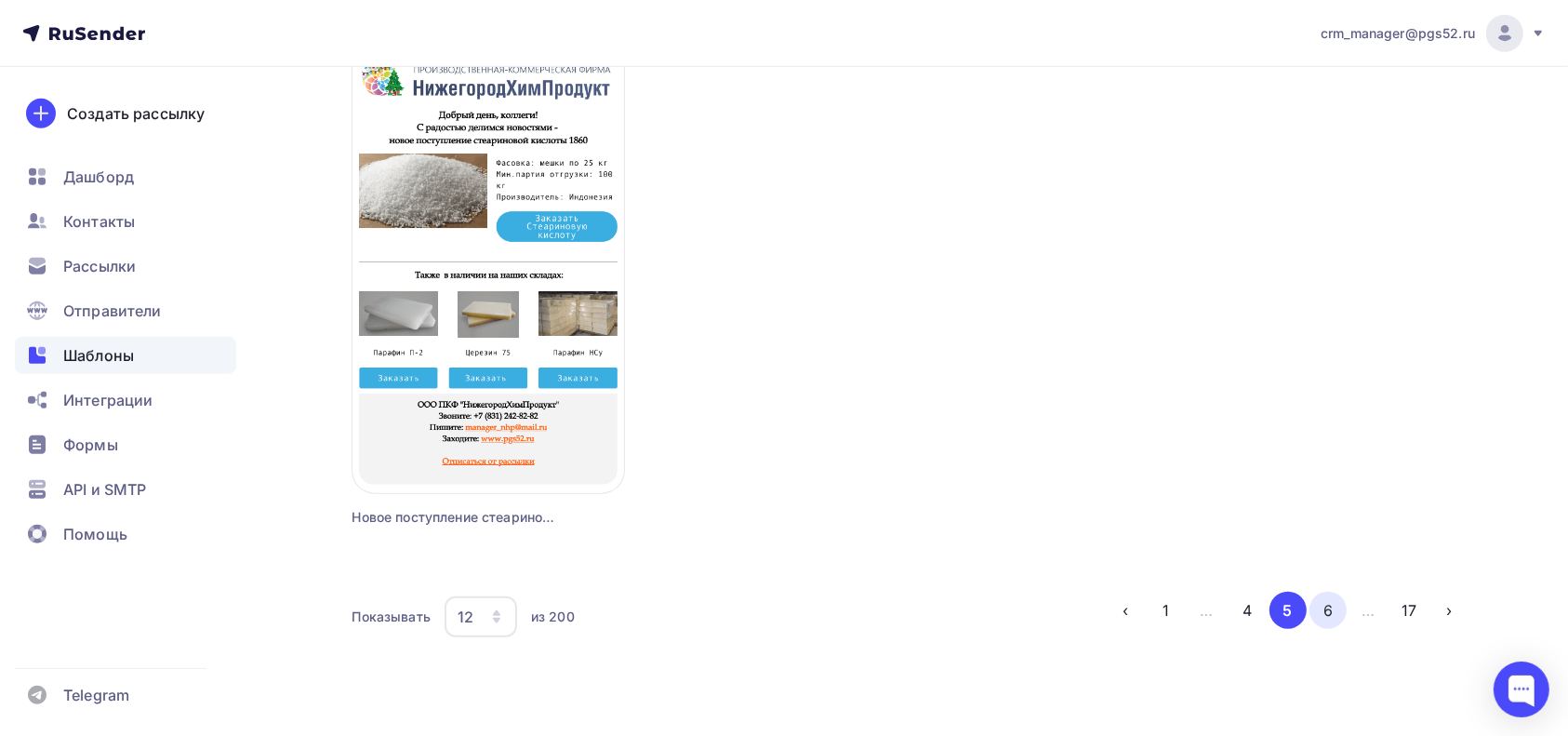 click on "6" at bounding box center (1328, 610) 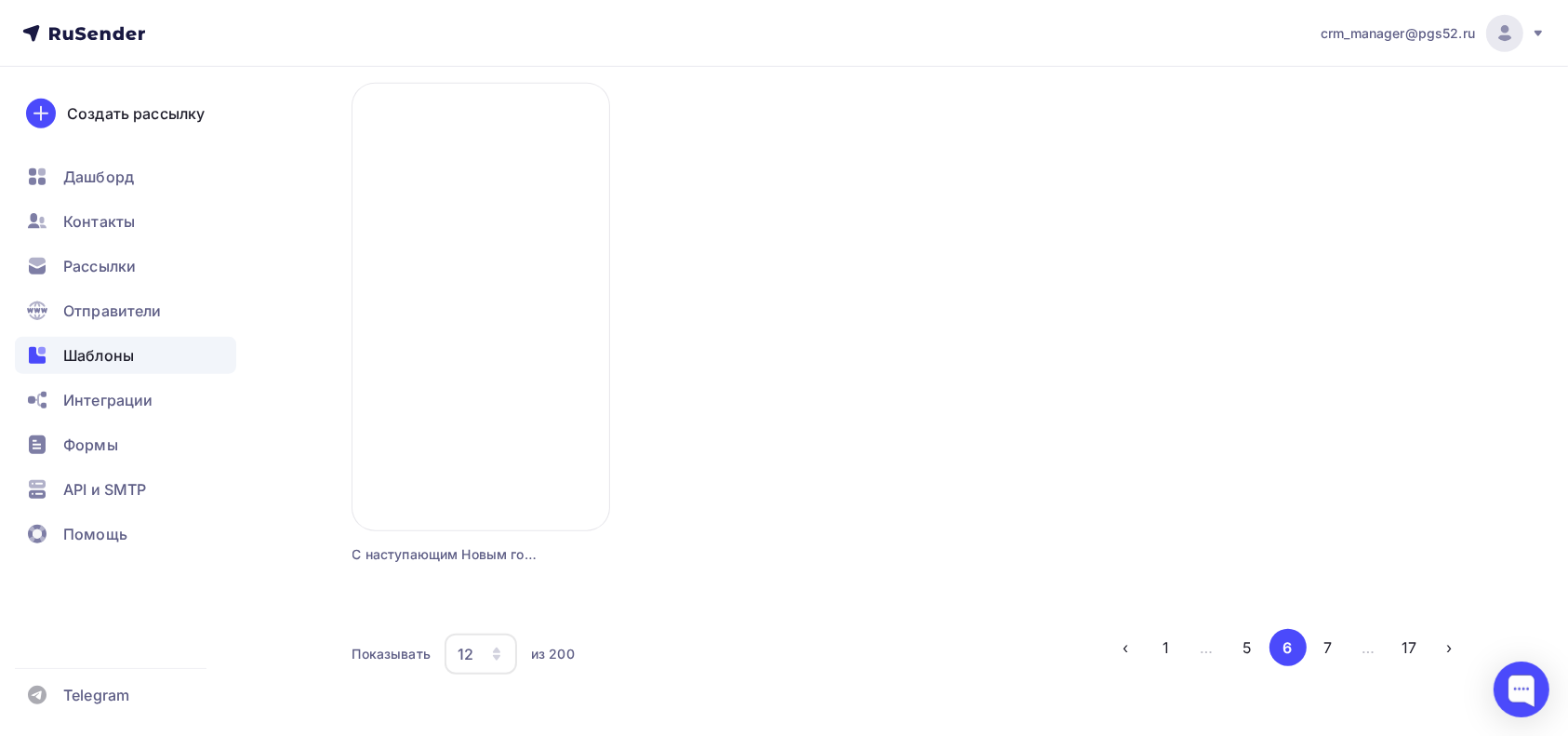 scroll, scrollTop: 1720, scrollLeft: 0, axis: vertical 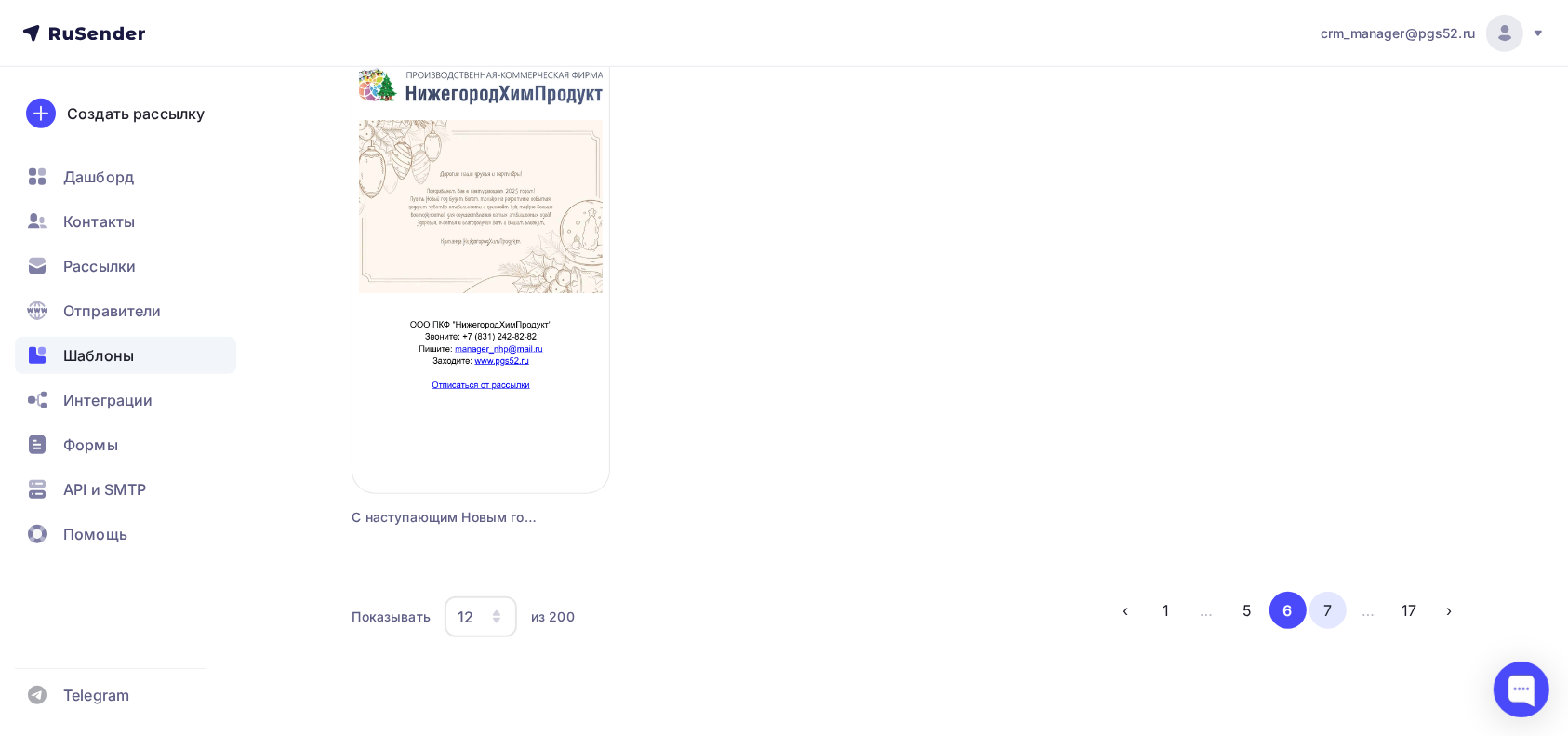 click on "7" at bounding box center [1328, 610] 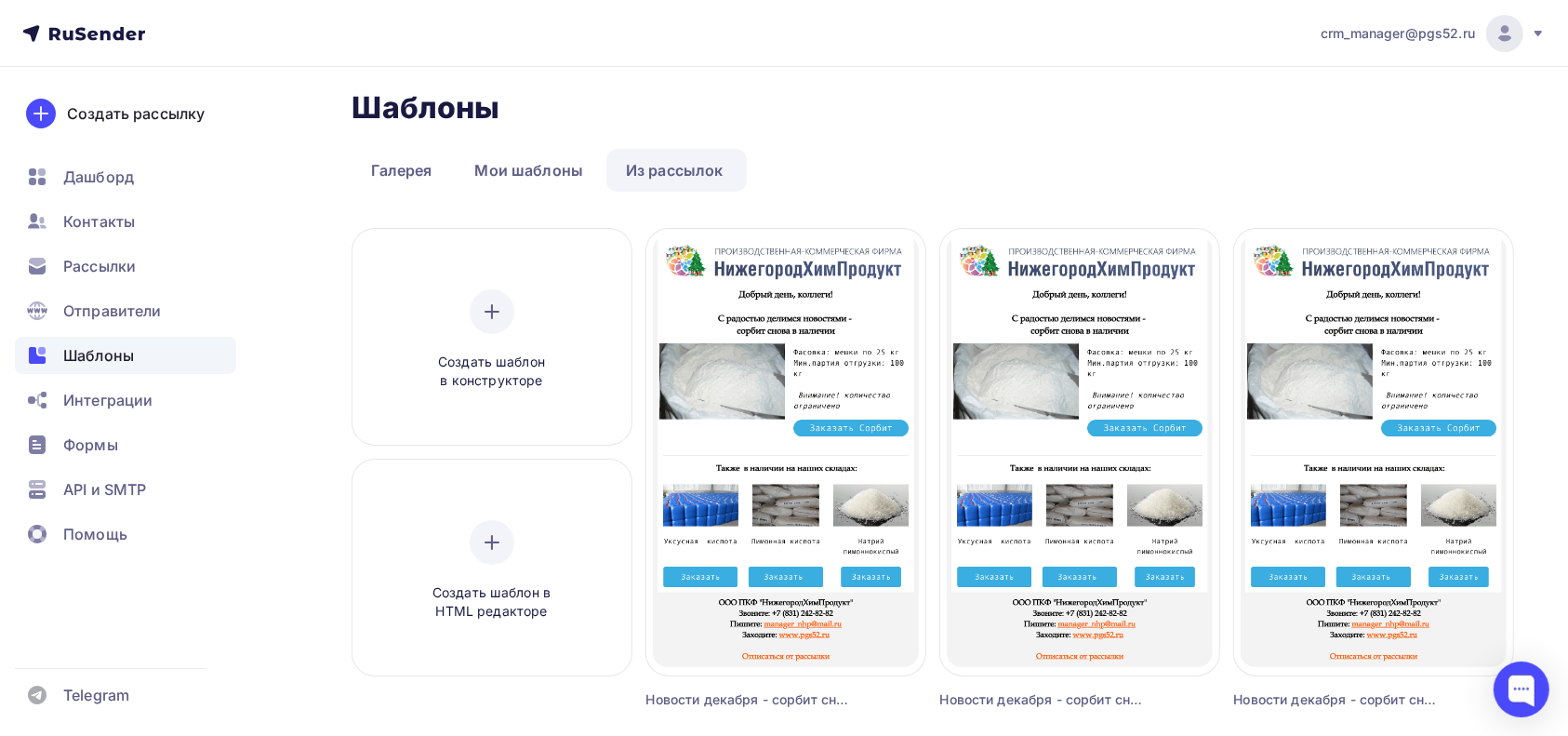scroll, scrollTop: 0, scrollLeft: 0, axis: both 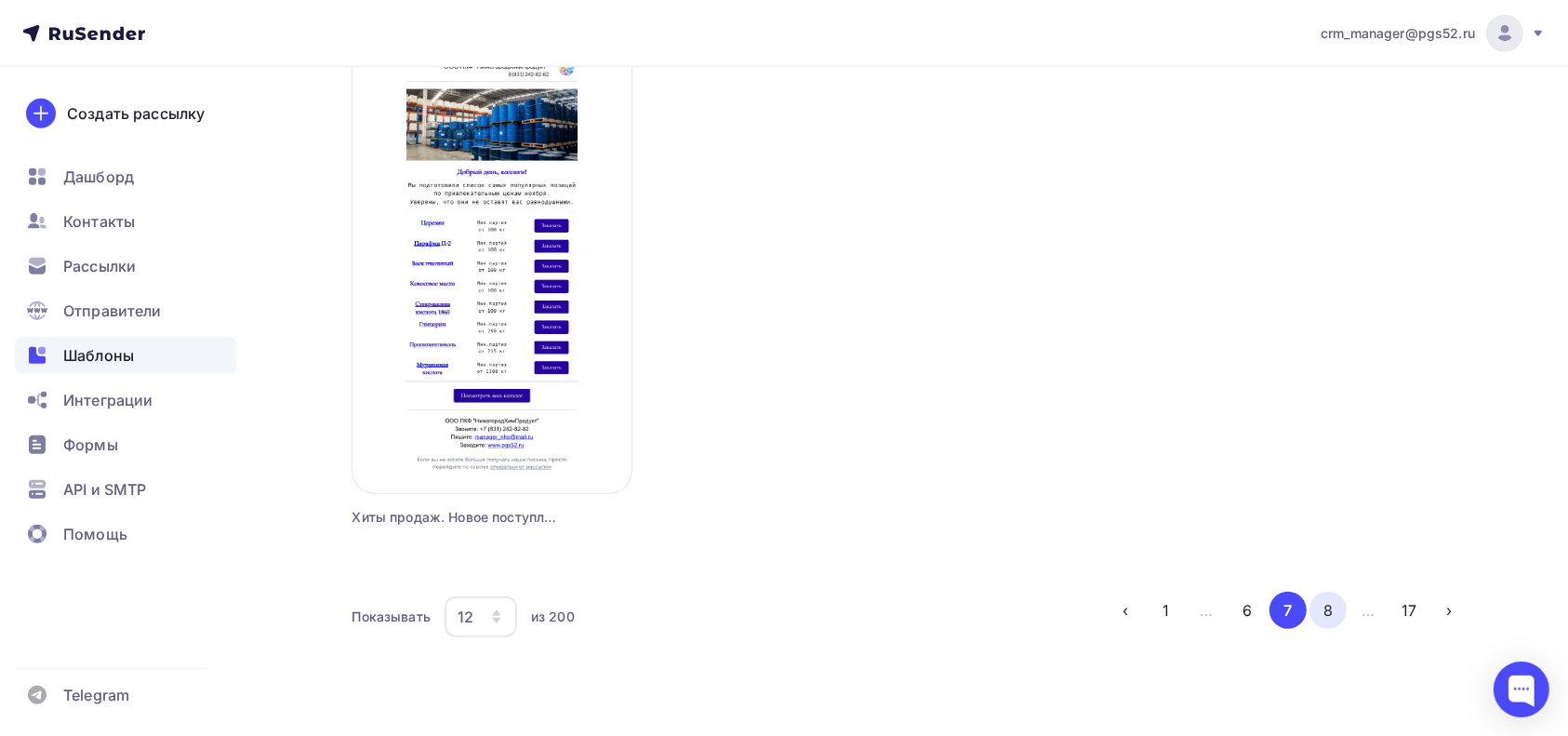 click on "8" at bounding box center (1328, 610) 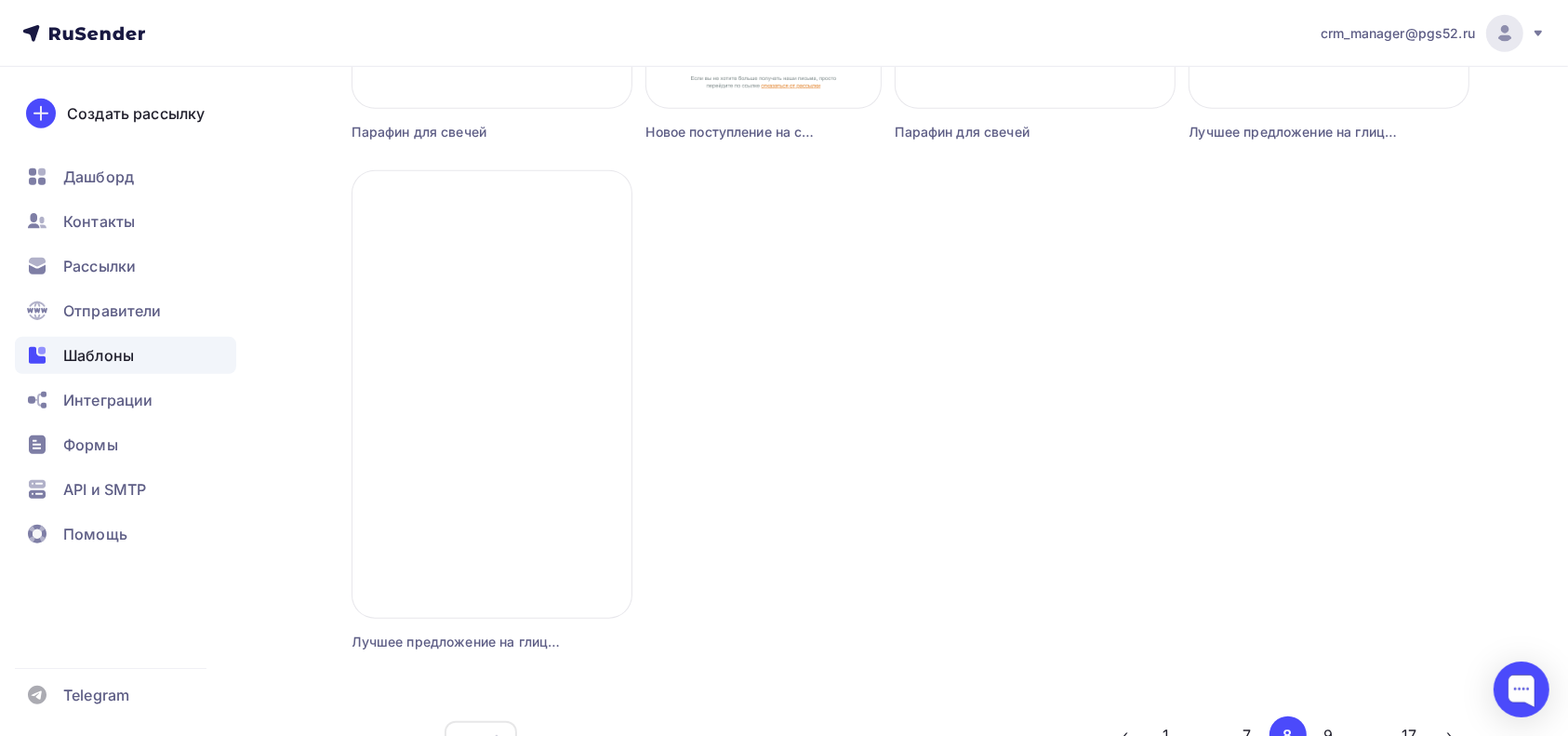 scroll, scrollTop: 1720, scrollLeft: 0, axis: vertical 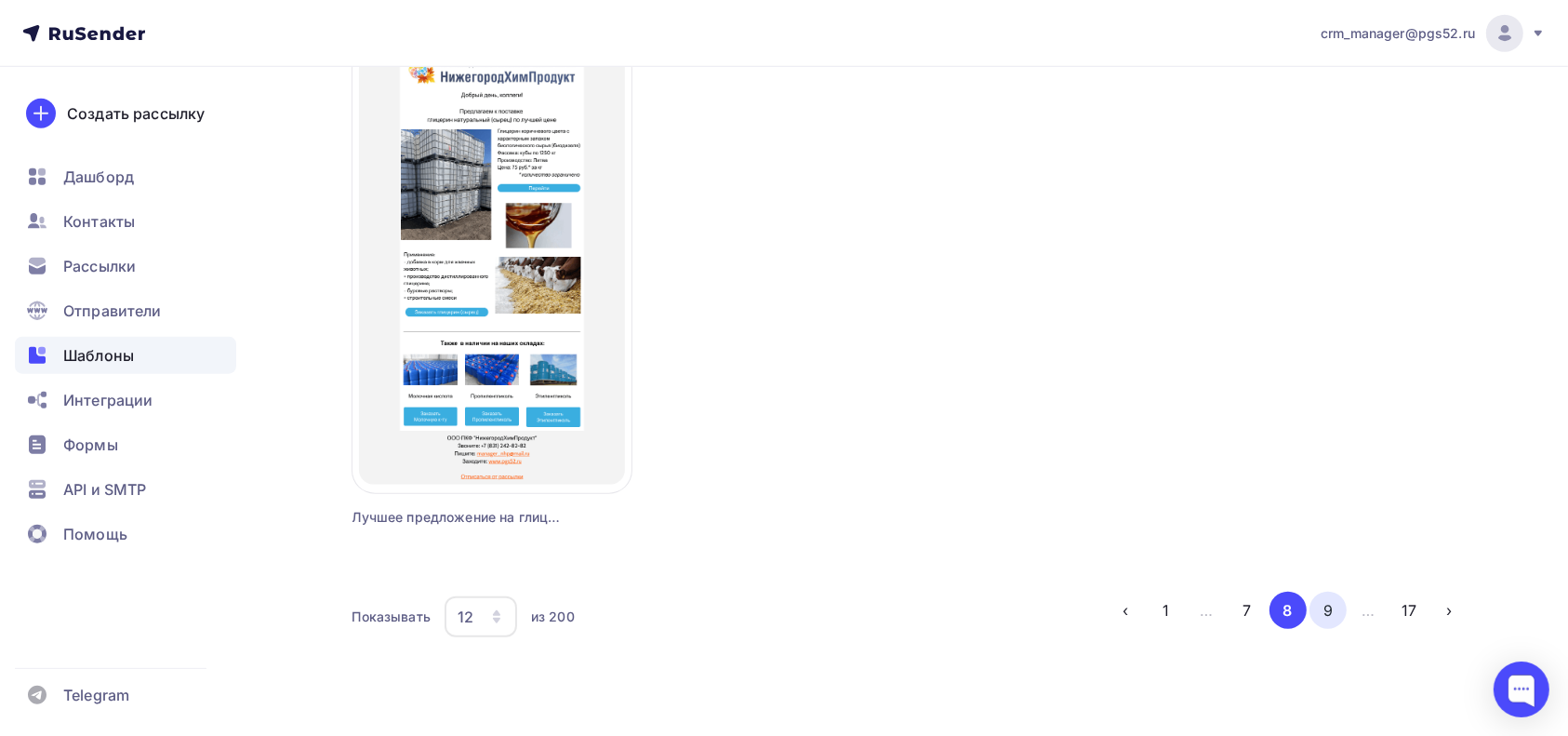 click on "9" at bounding box center (1328, 610) 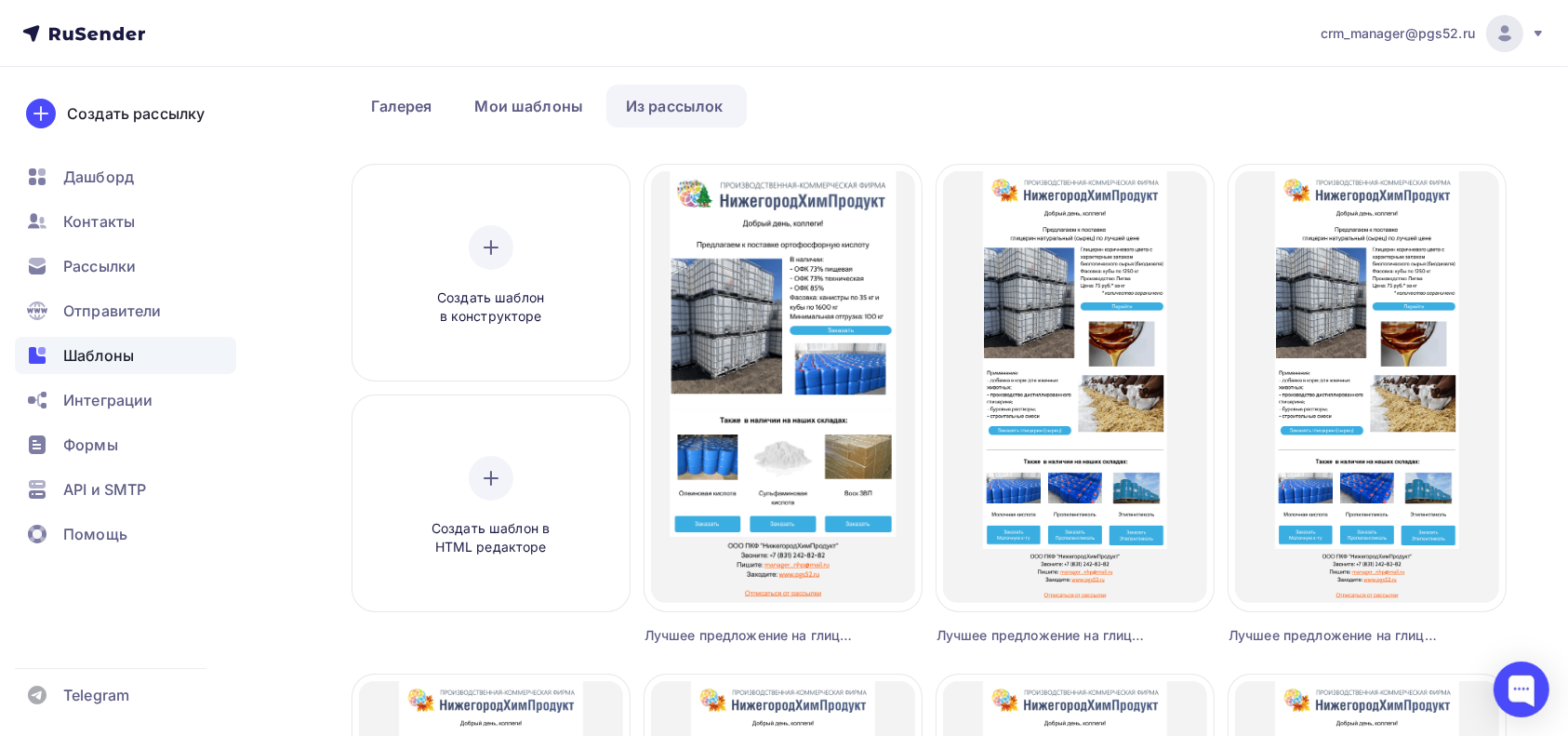 scroll, scrollTop: 62, scrollLeft: 0, axis: vertical 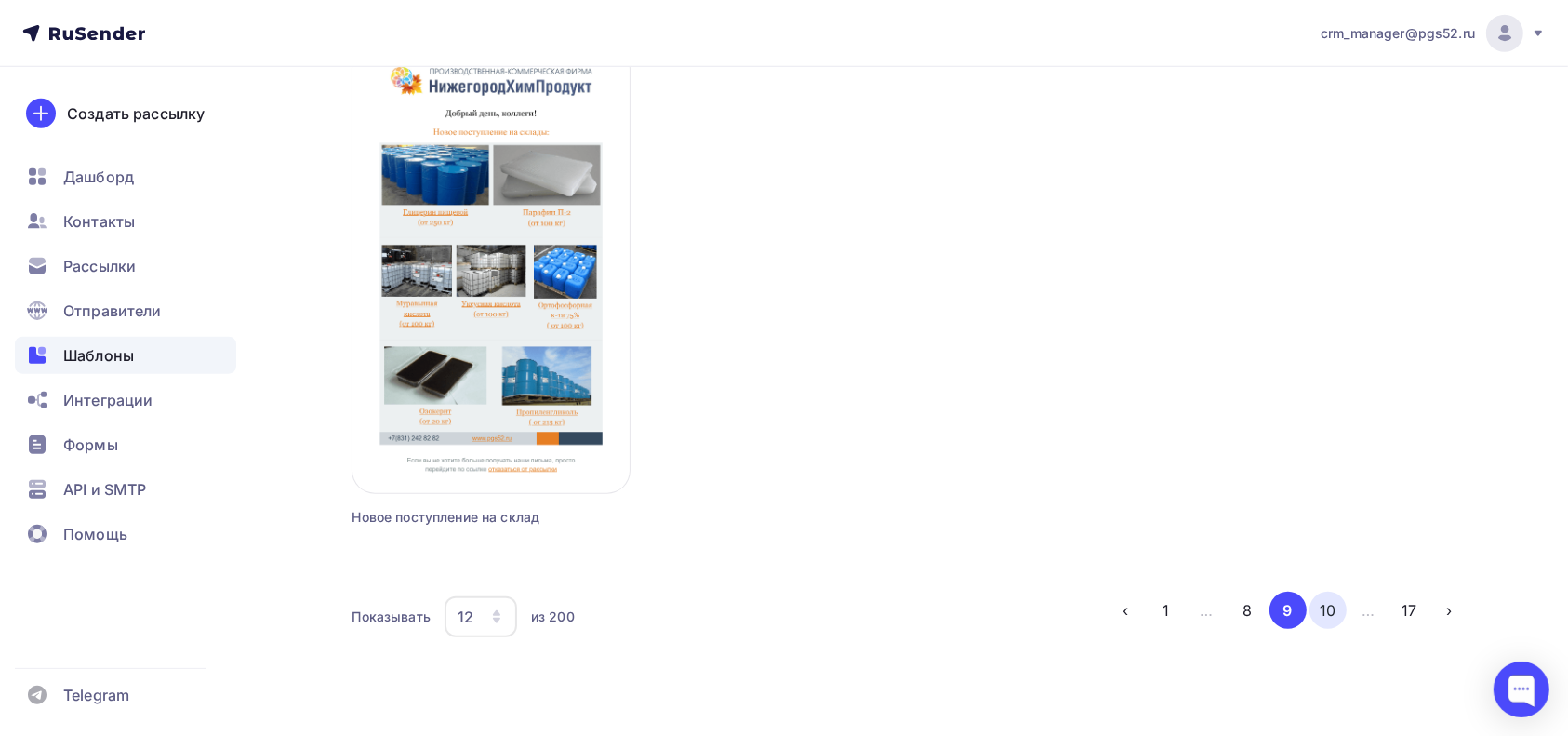 click on "10" at bounding box center [1328, 610] 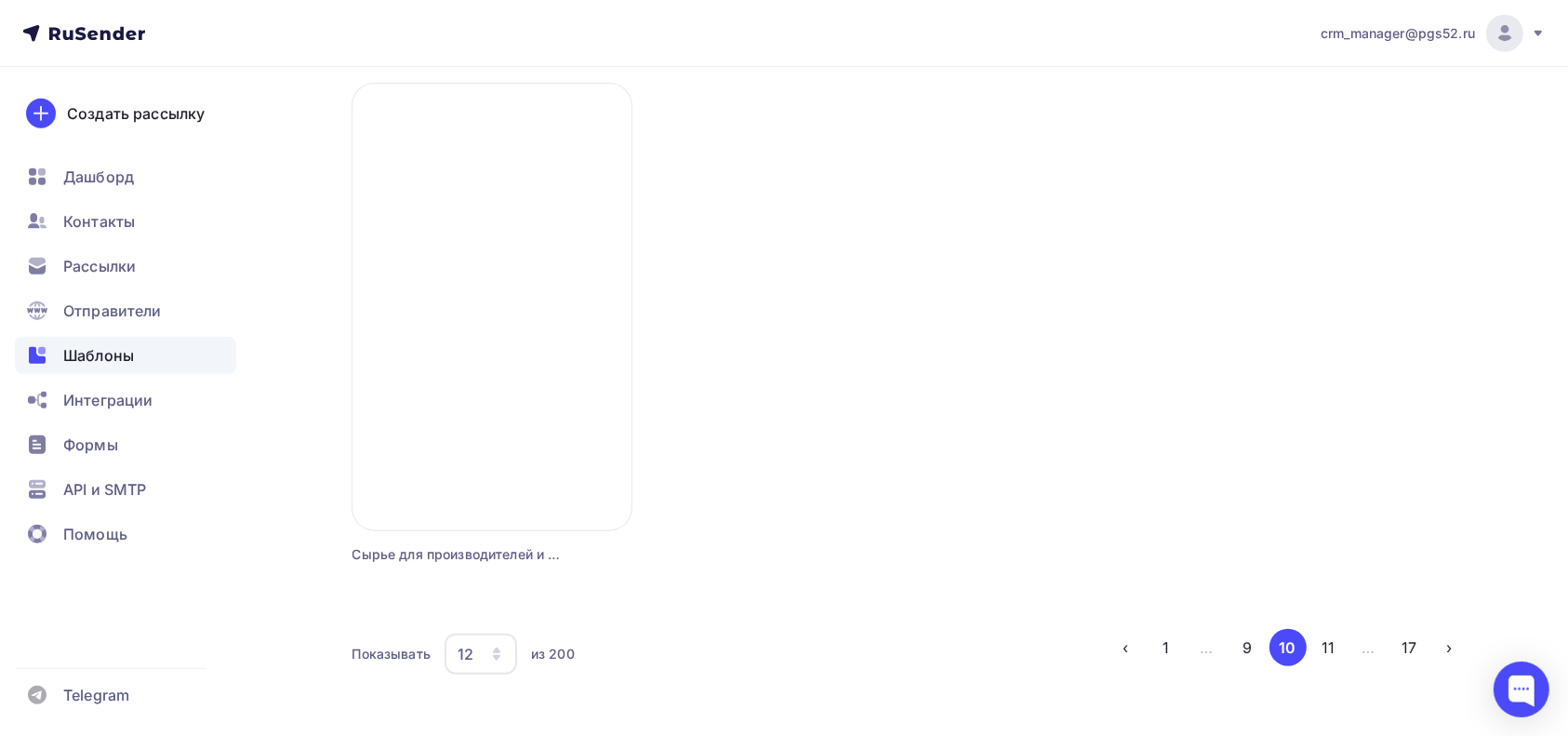 scroll, scrollTop: 1720, scrollLeft: 0, axis: vertical 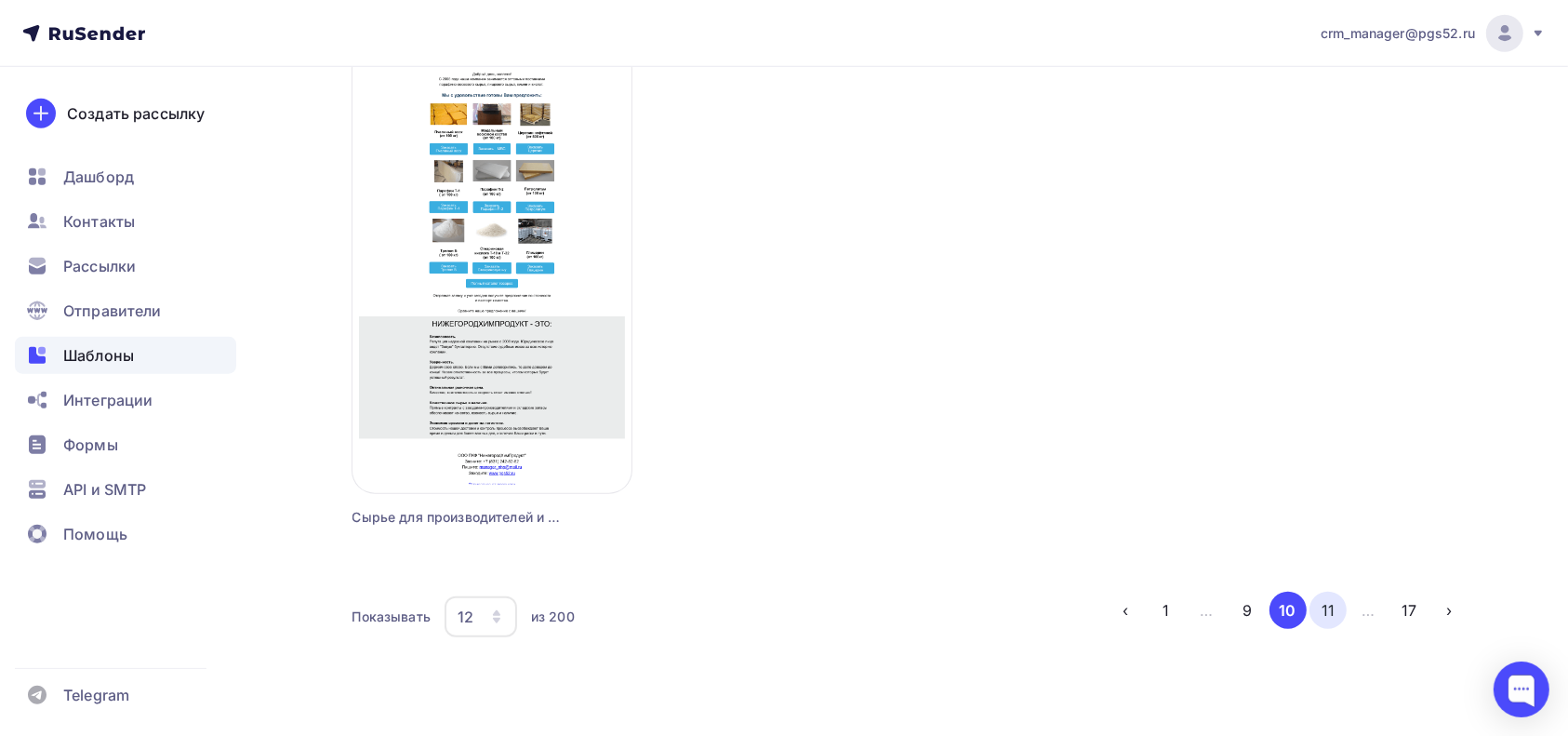 click on "11" at bounding box center (1328, 610) 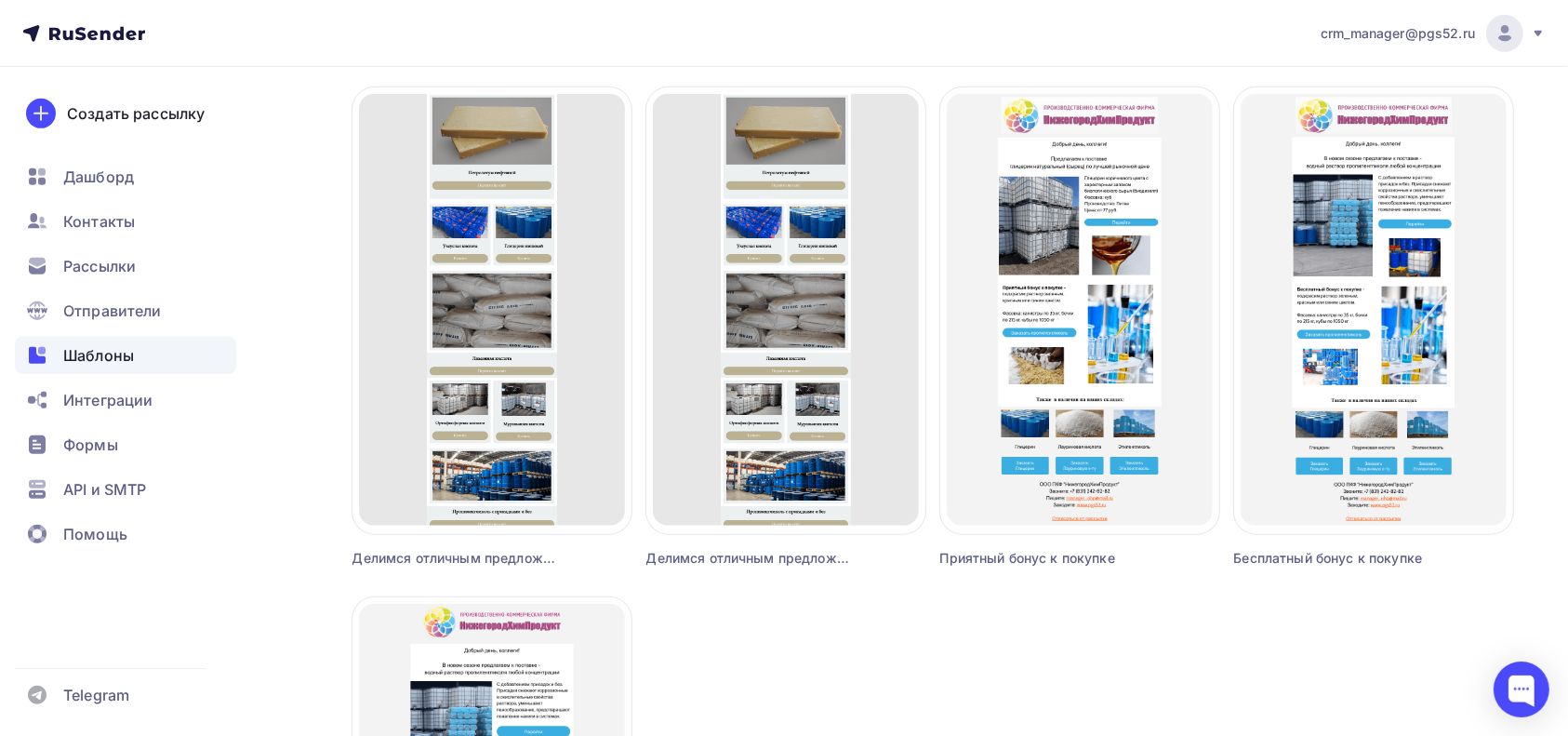 scroll, scrollTop: 1112, scrollLeft: 0, axis: vertical 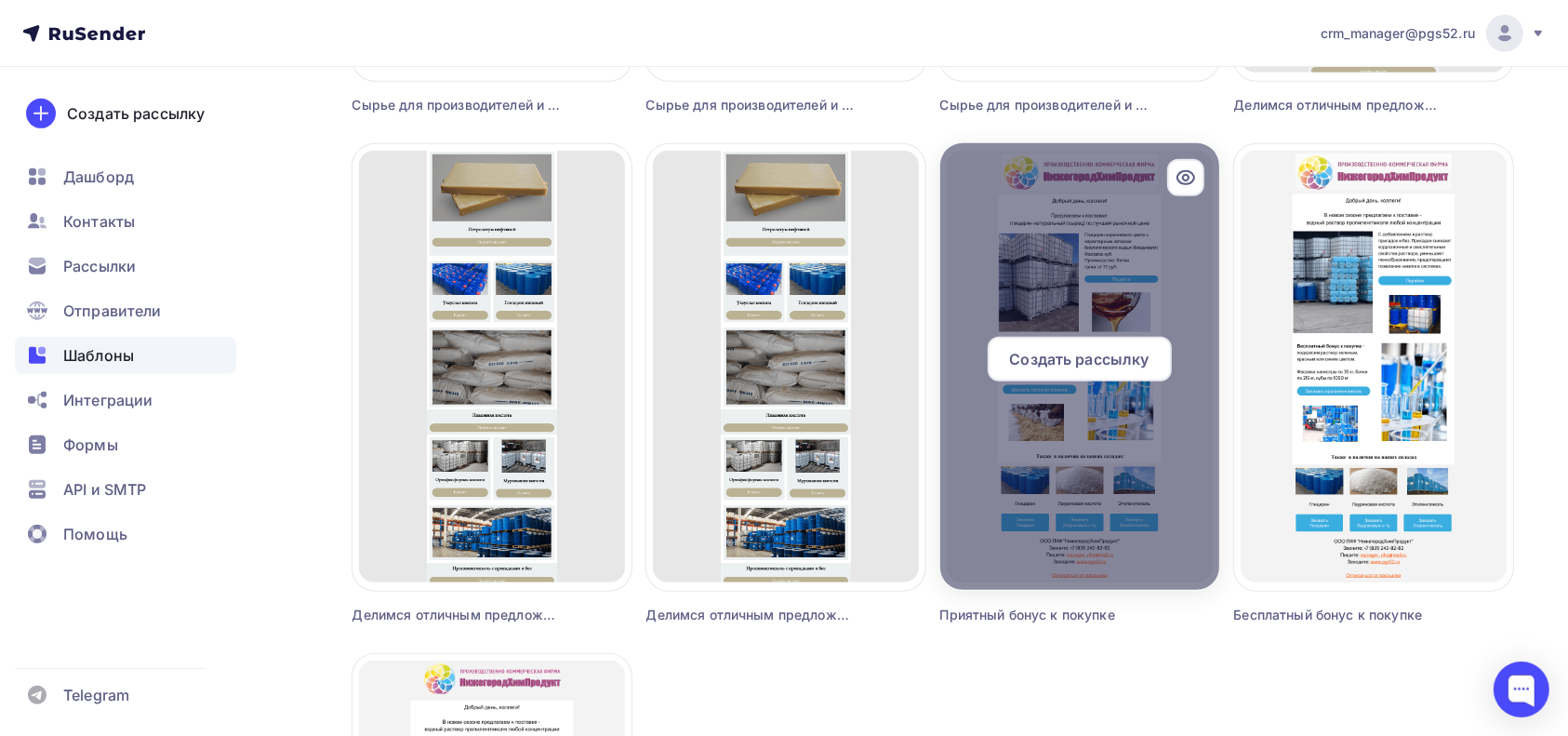 click 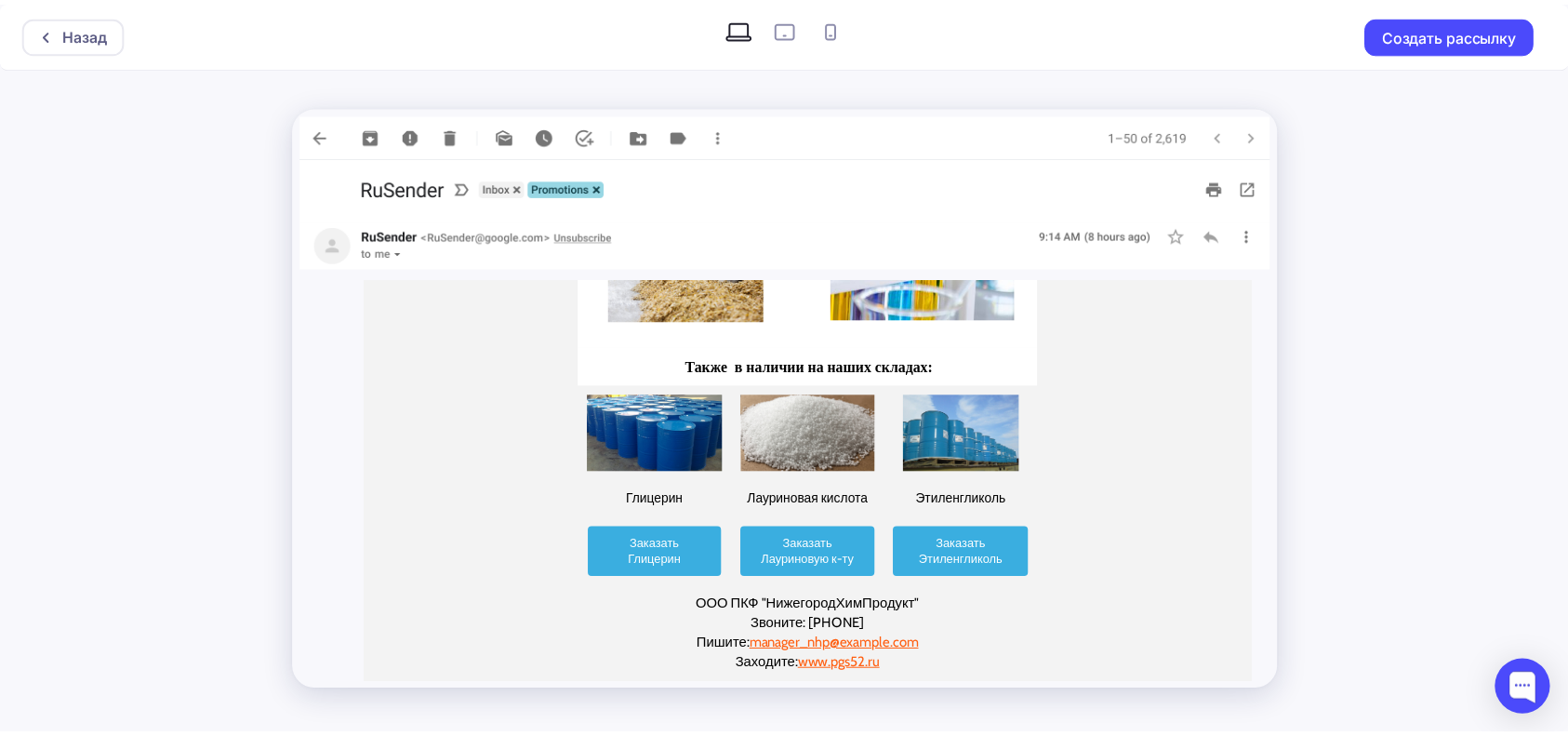 scroll, scrollTop: 822, scrollLeft: 0, axis: vertical 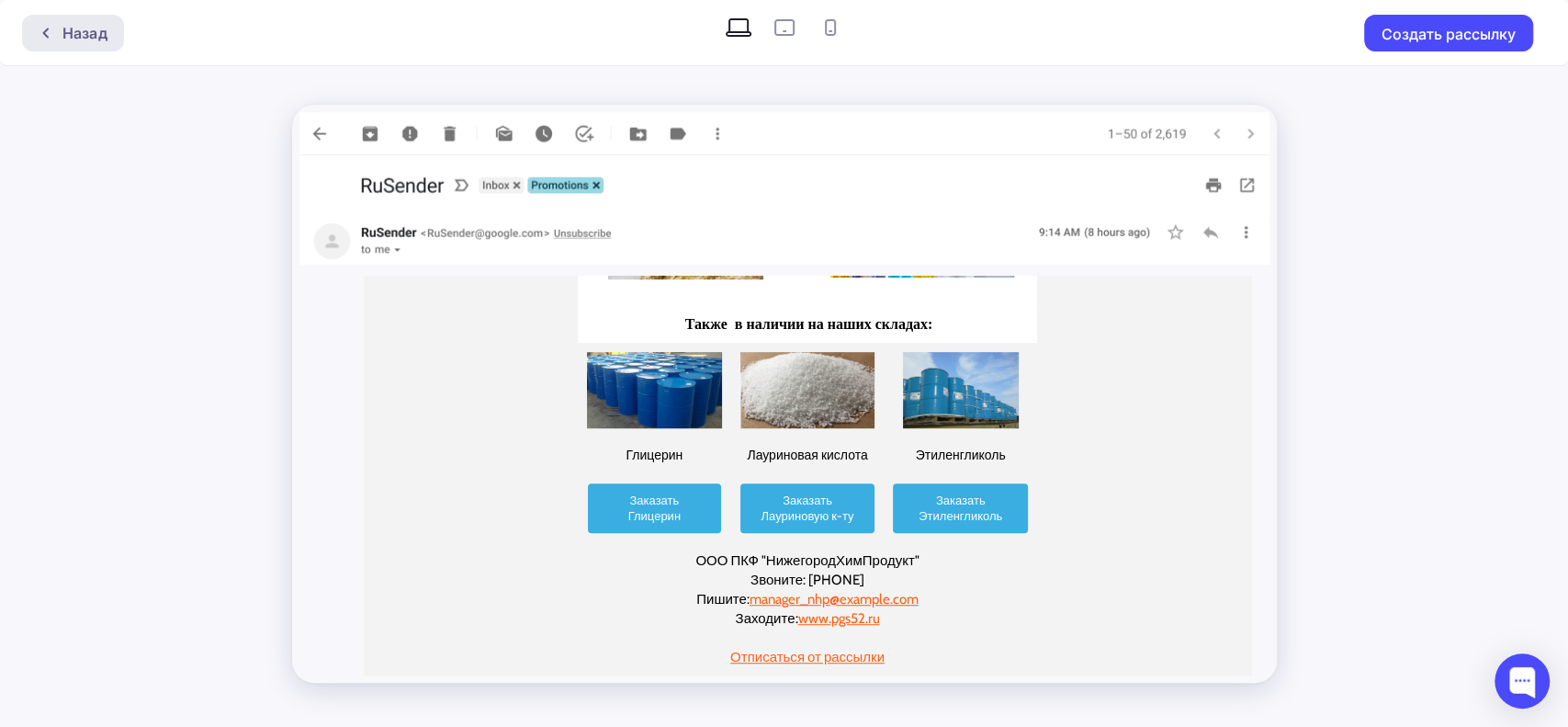 click on "Назад" at bounding box center (85, 33) 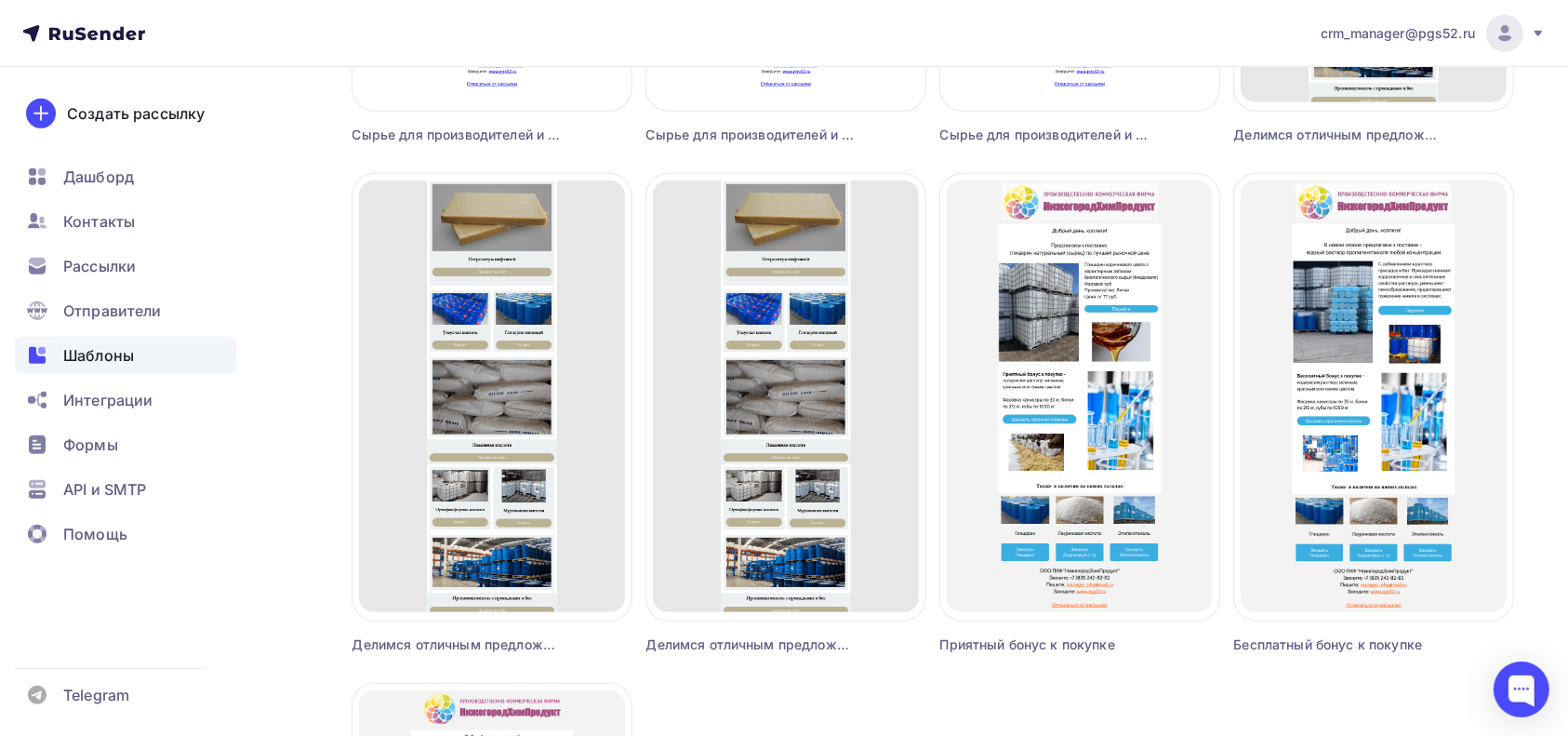 scroll, scrollTop: 1117, scrollLeft: 0, axis: vertical 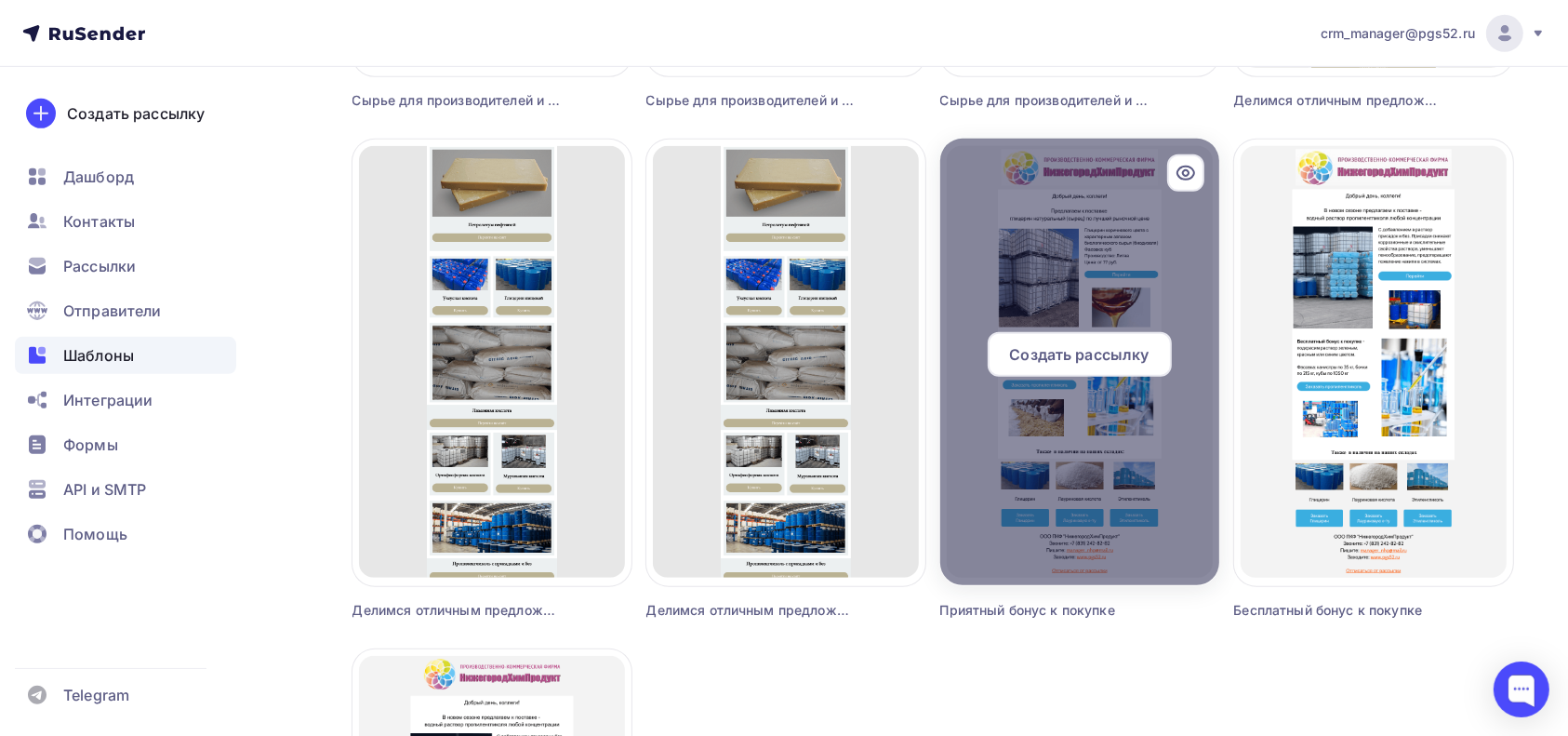 click at bounding box center [1080, 362] 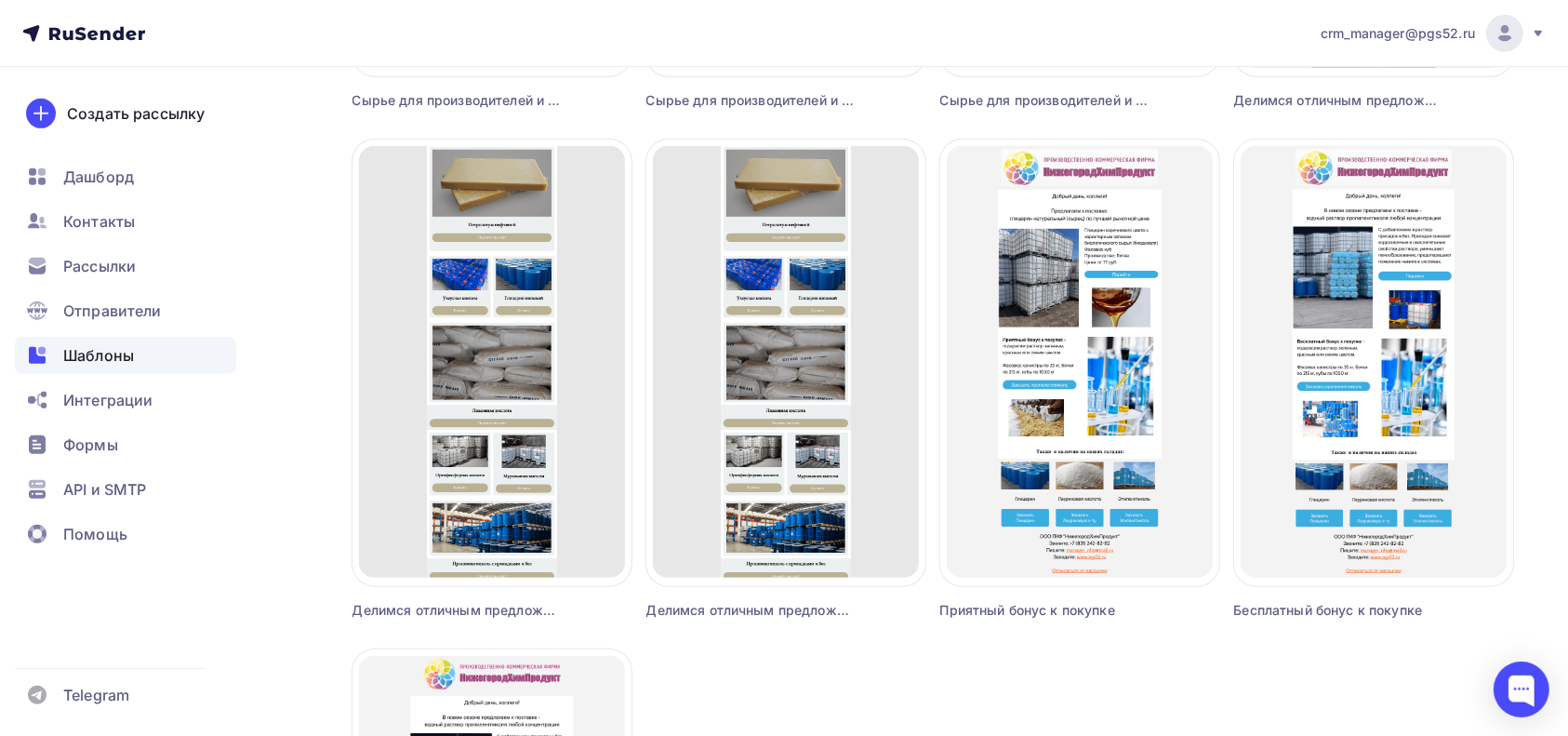 drag, startPoint x: 1163, startPoint y: 545, endPoint x: 1138, endPoint y: 626, distance: 84.77028 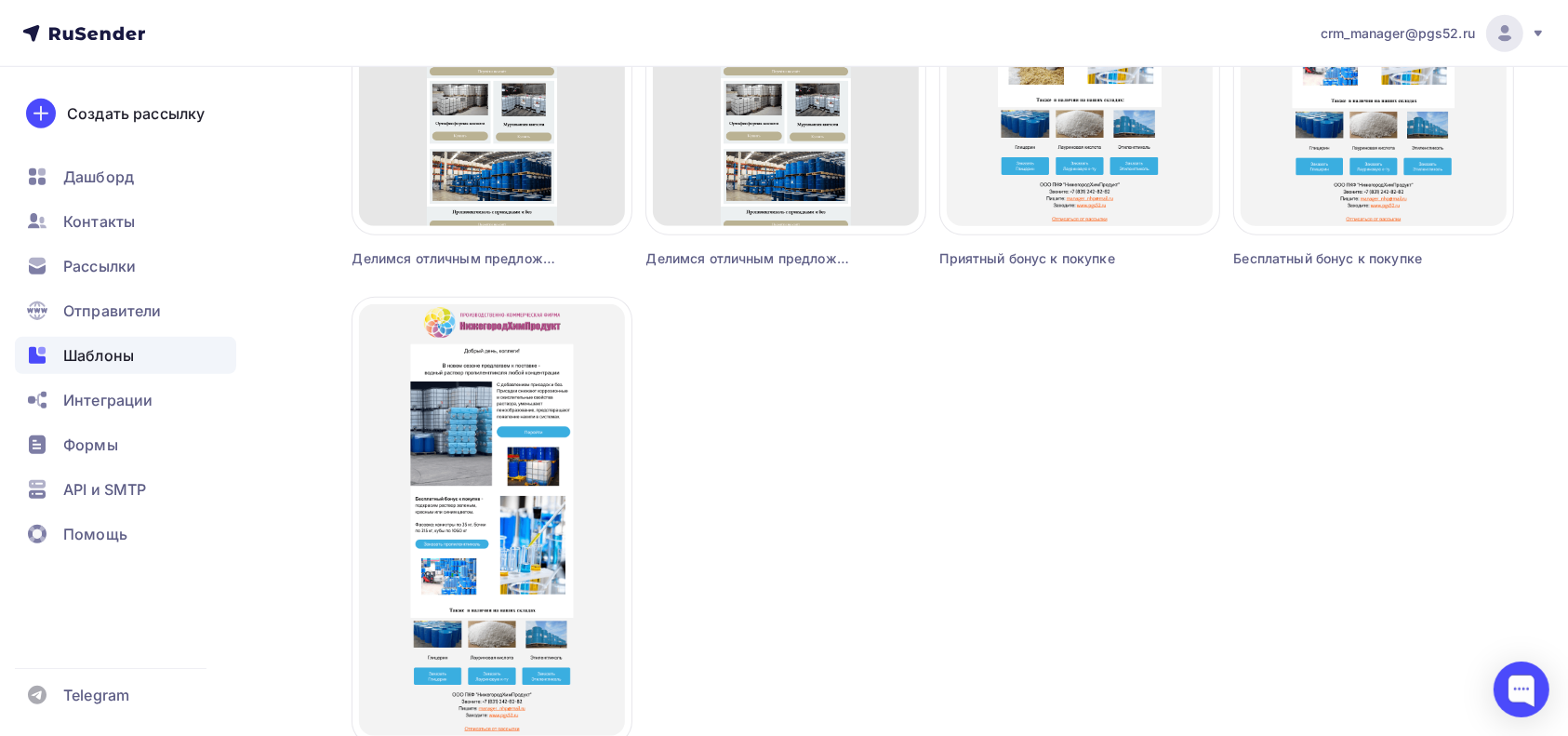 scroll, scrollTop: 1613, scrollLeft: 0, axis: vertical 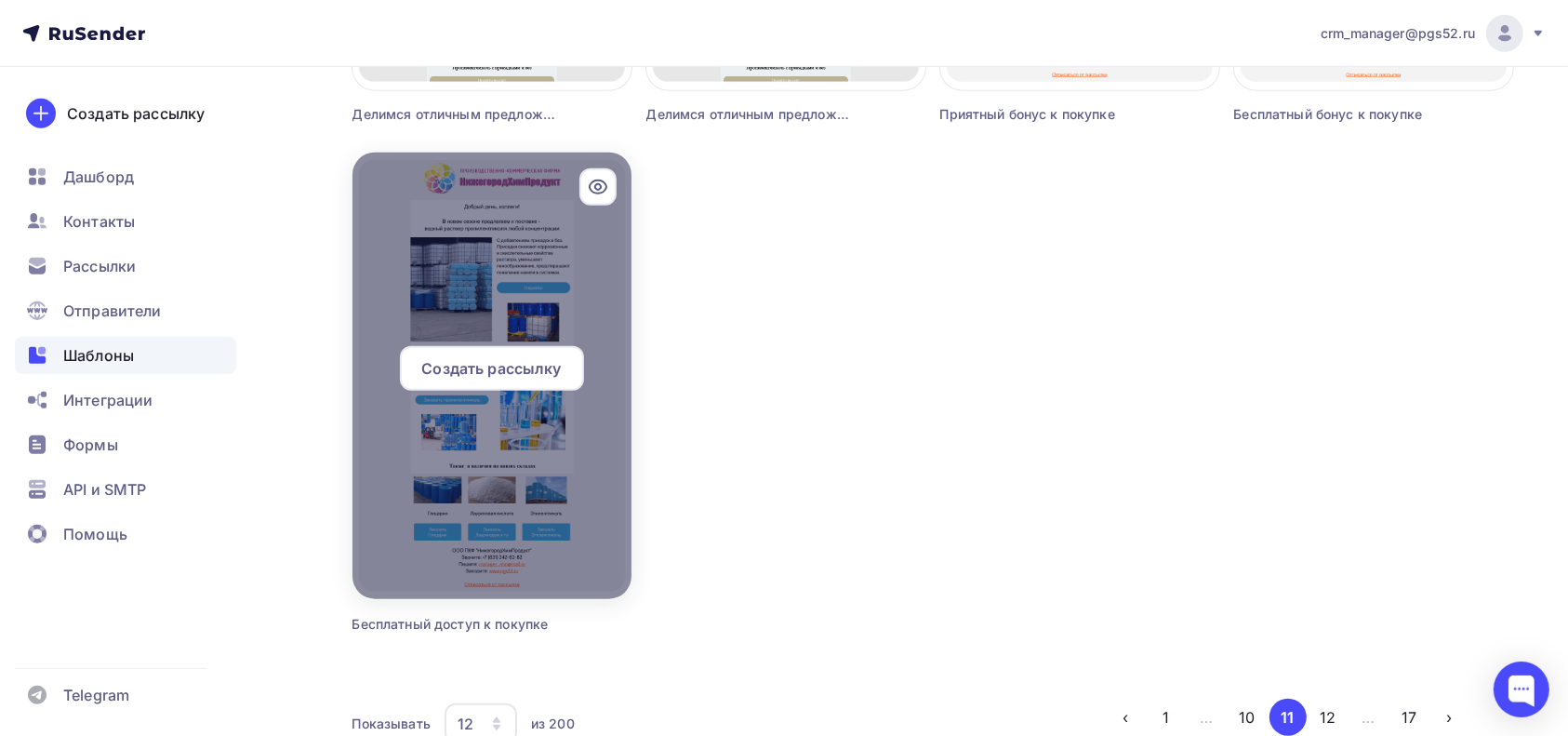 click 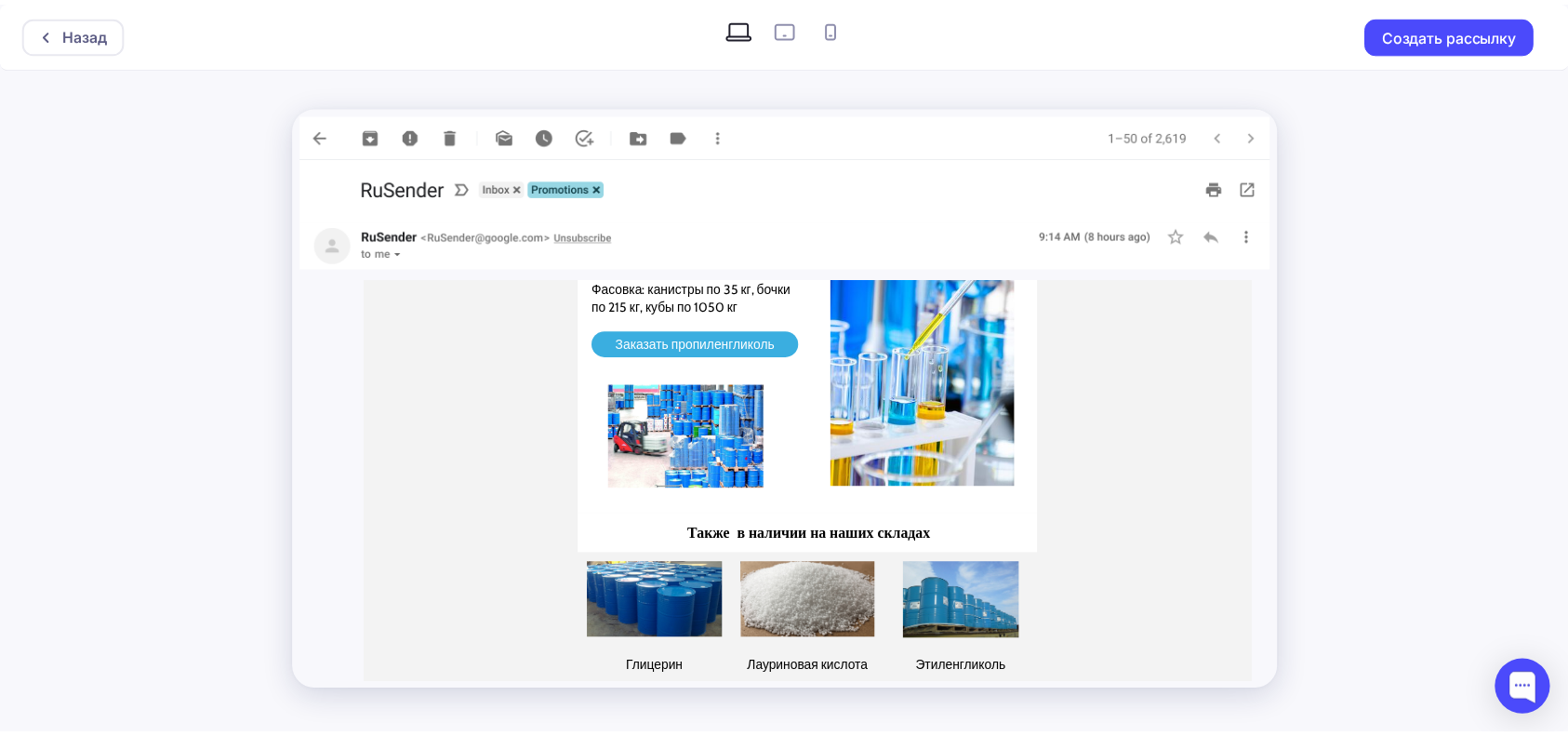 scroll, scrollTop: 744, scrollLeft: 0, axis: vertical 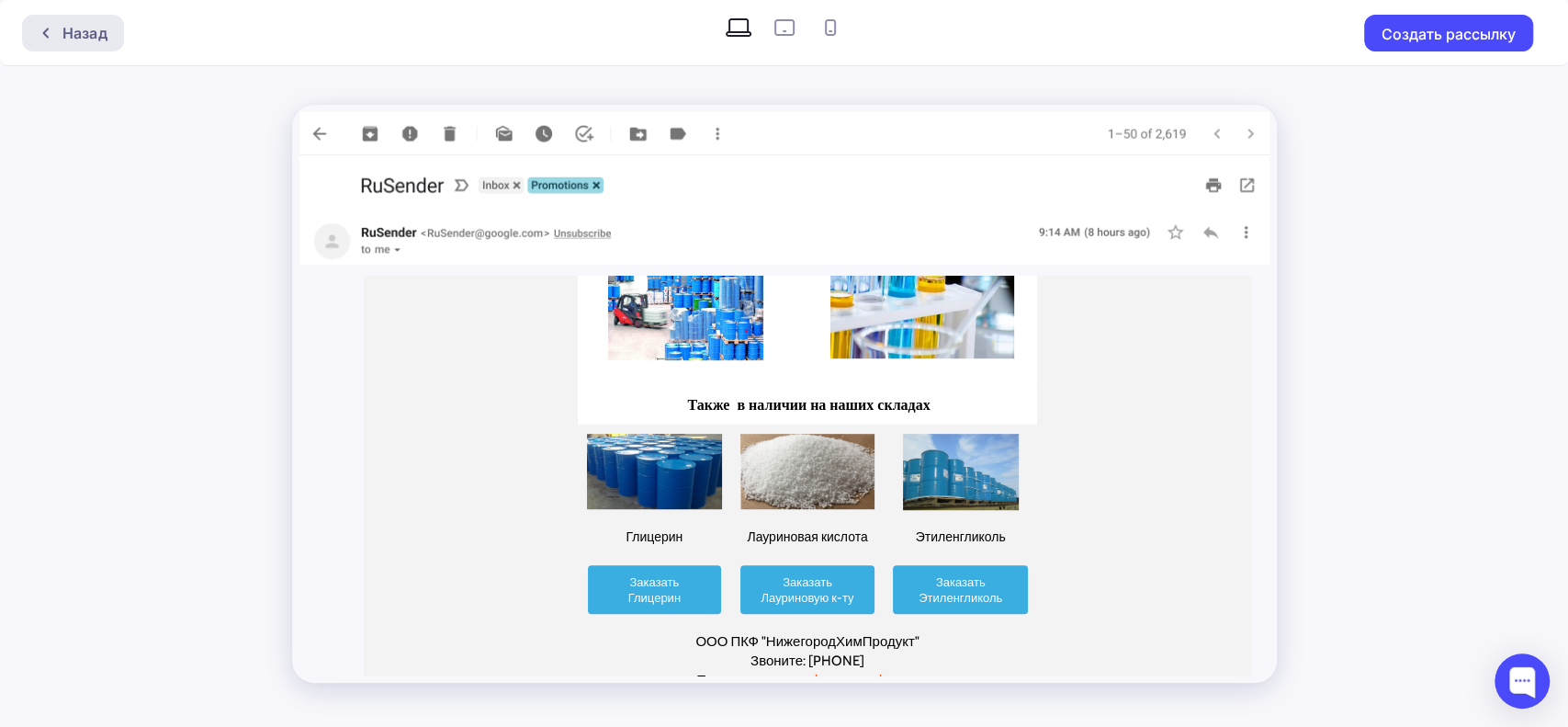 click on "Назад" at bounding box center [85, 33] 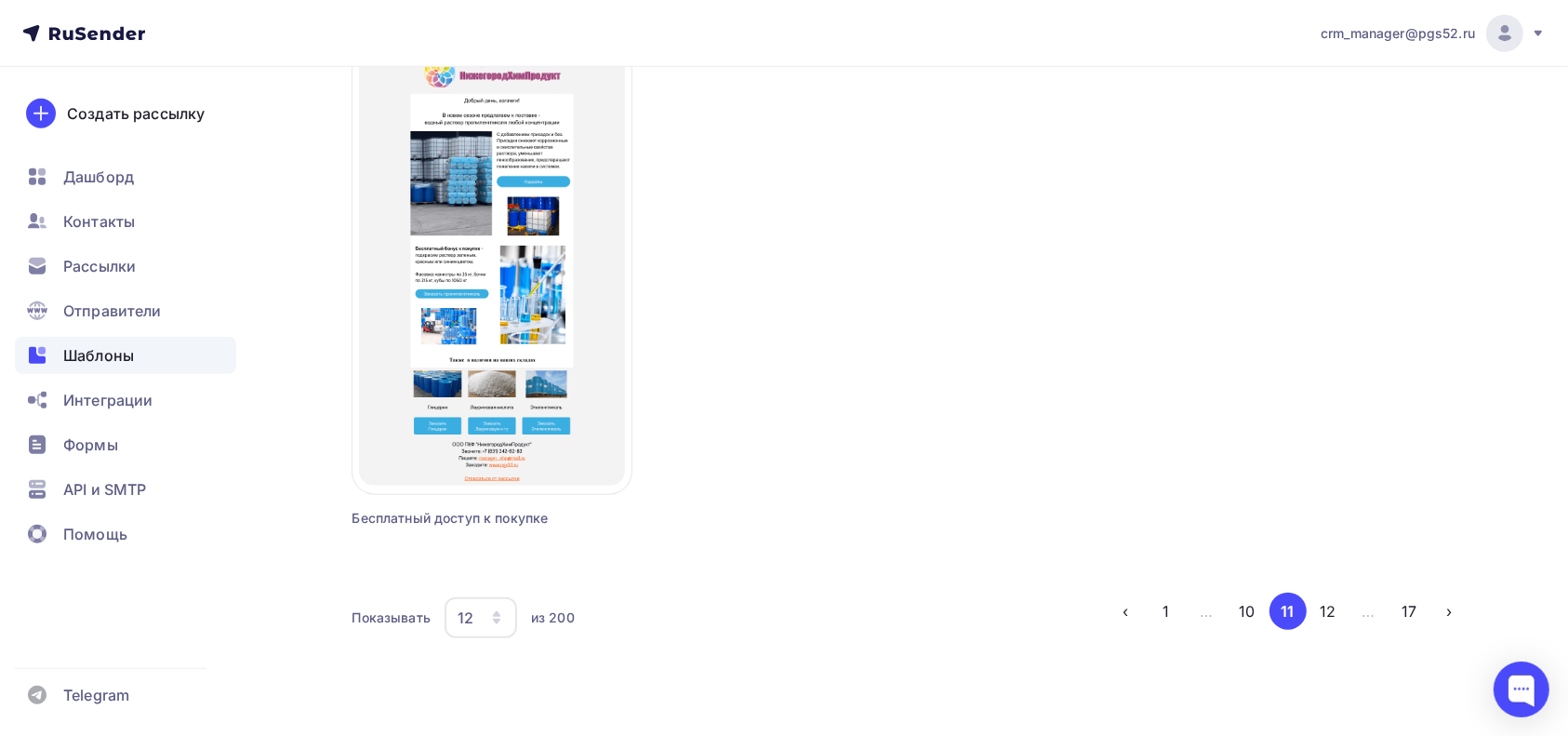 scroll, scrollTop: 1720, scrollLeft: 0, axis: vertical 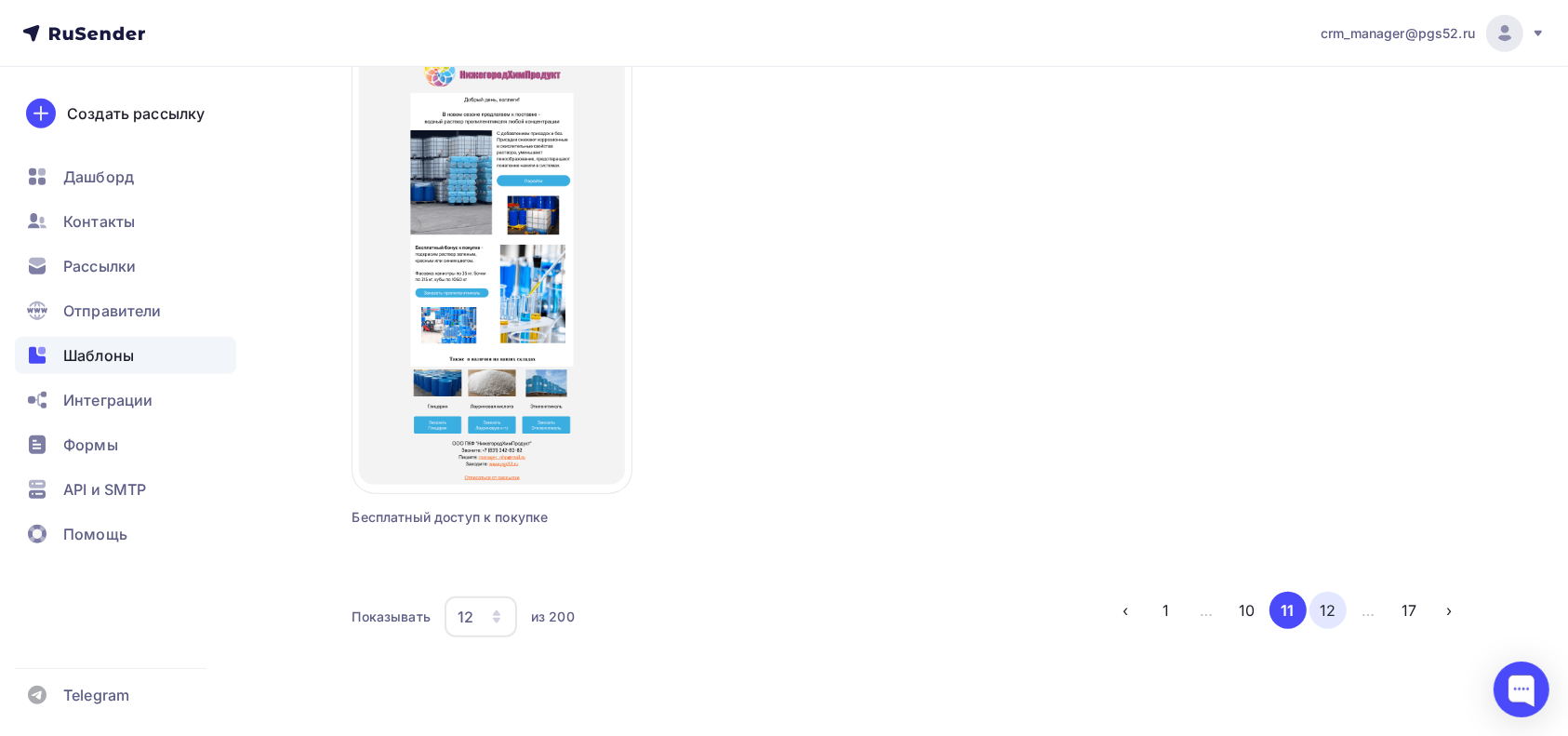 click on "12" at bounding box center [1328, 610] 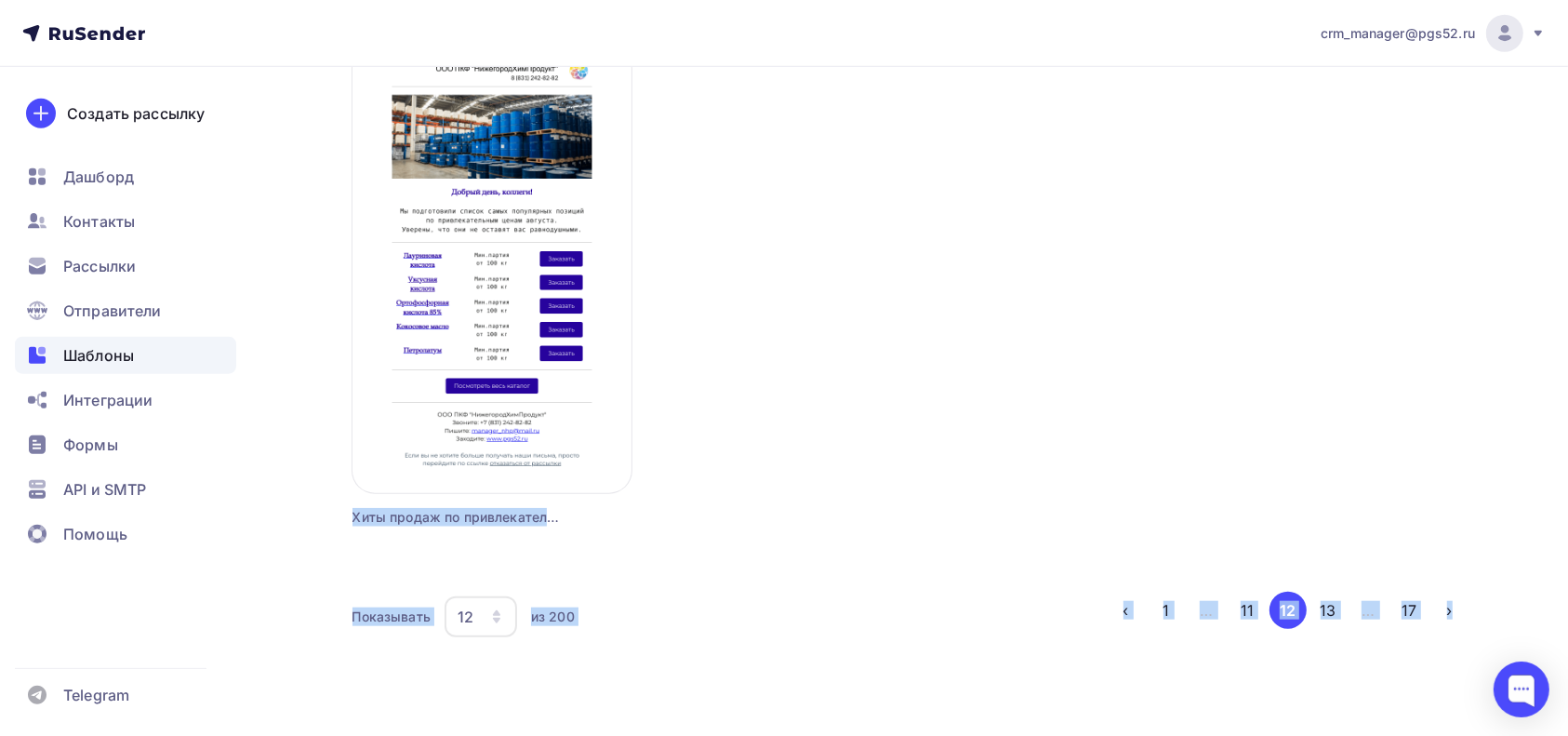 drag, startPoint x: 1562, startPoint y: 606, endPoint x: 1586, endPoint y: 368, distance: 239.207 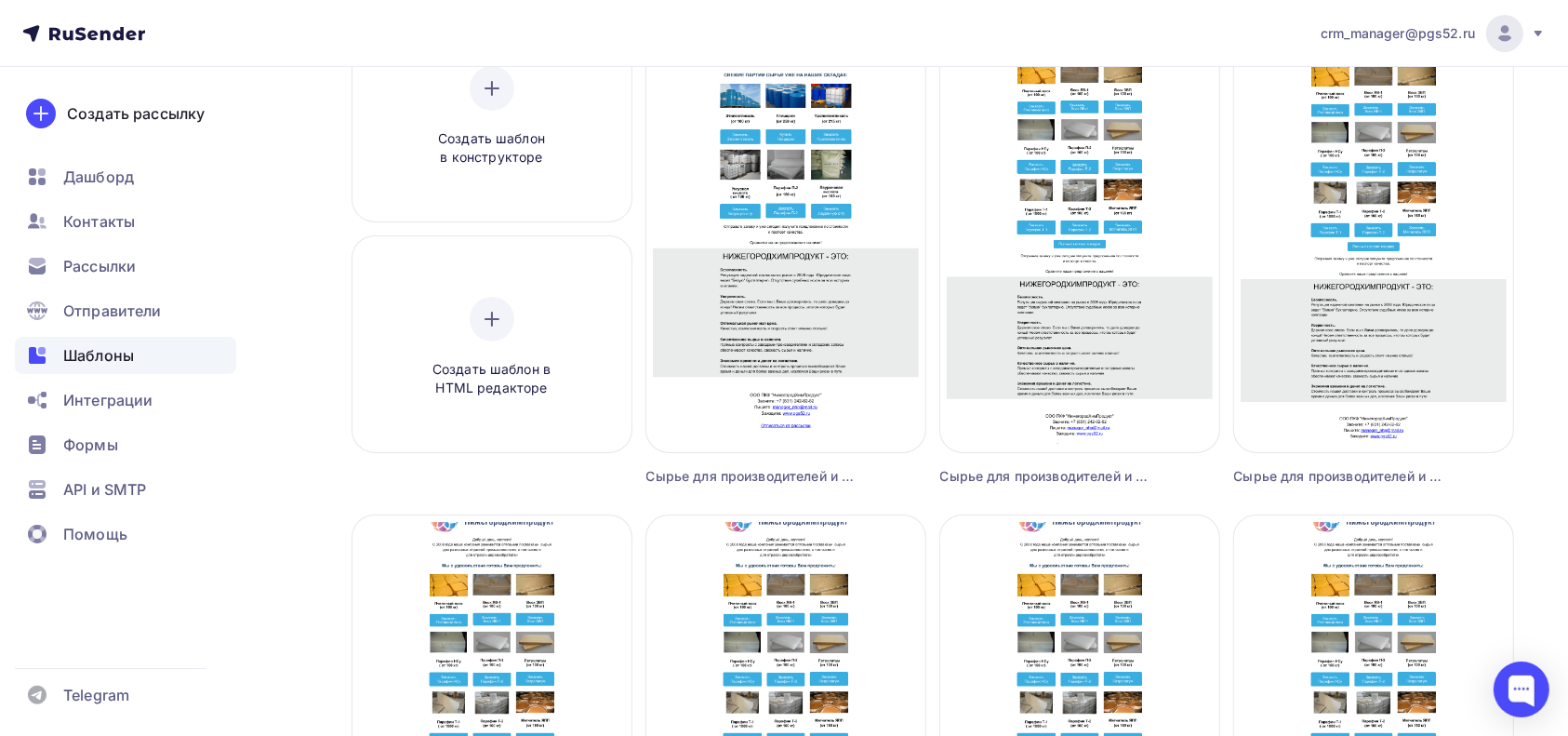 scroll, scrollTop: 0, scrollLeft: 0, axis: both 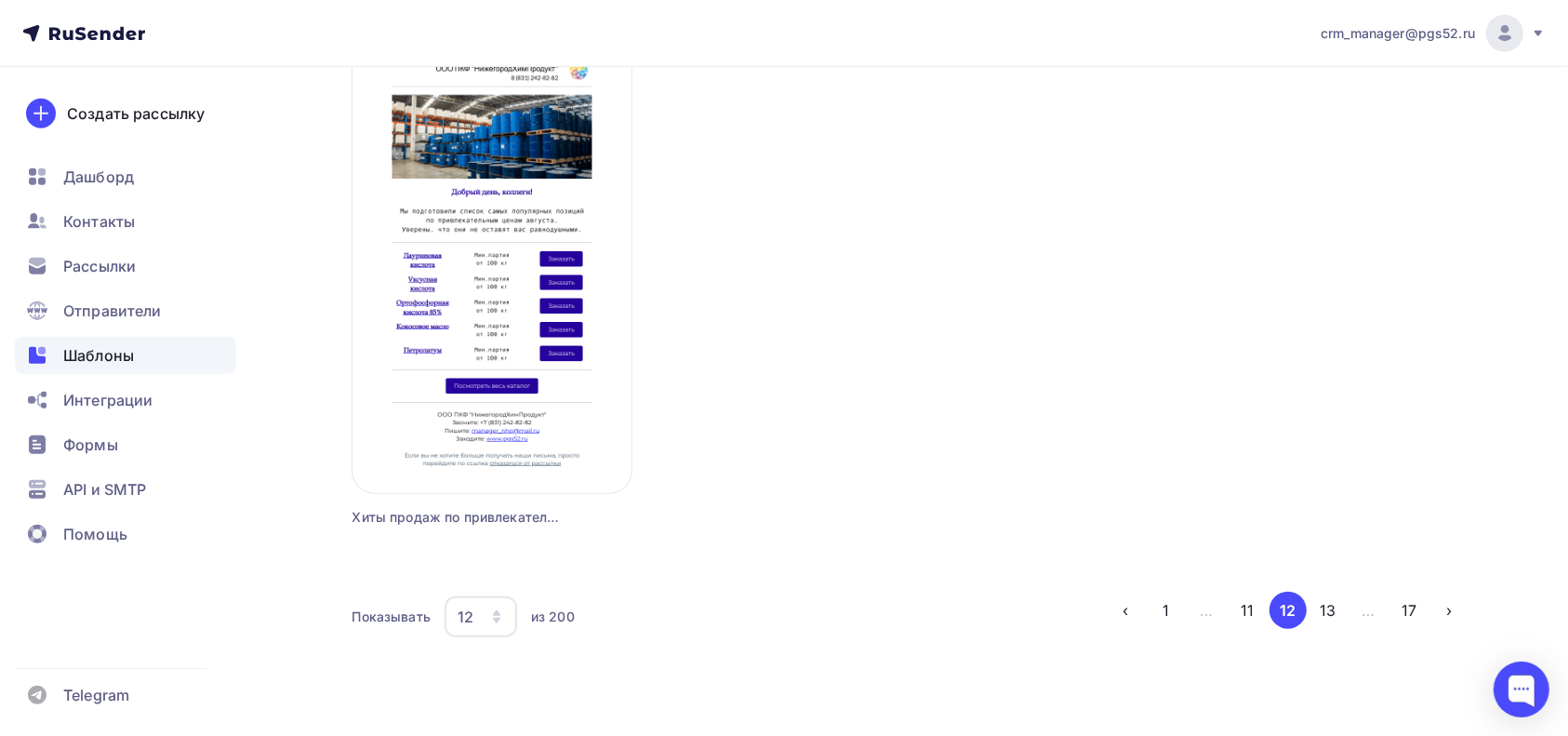 click on "Создать шаблон в конструкторе                     Создать шаблон в HTML редакторе             Создать рассылку                 Сырье для производителей и торговых компаний!   Создать рассылку                 Сырье для производителей и торговых компаний!   Создать рассылку                 Сырье для производителей и торговых компаний!   Создать рассылку                 Сырье для производителей и торговых компаний!   Создать рассылку                 Сырье для производителей и торговых компаний!   Создать рассылку                 Сырье для производителей и торговых компаний!   Создать рассылку" at bounding box center (910, -456) 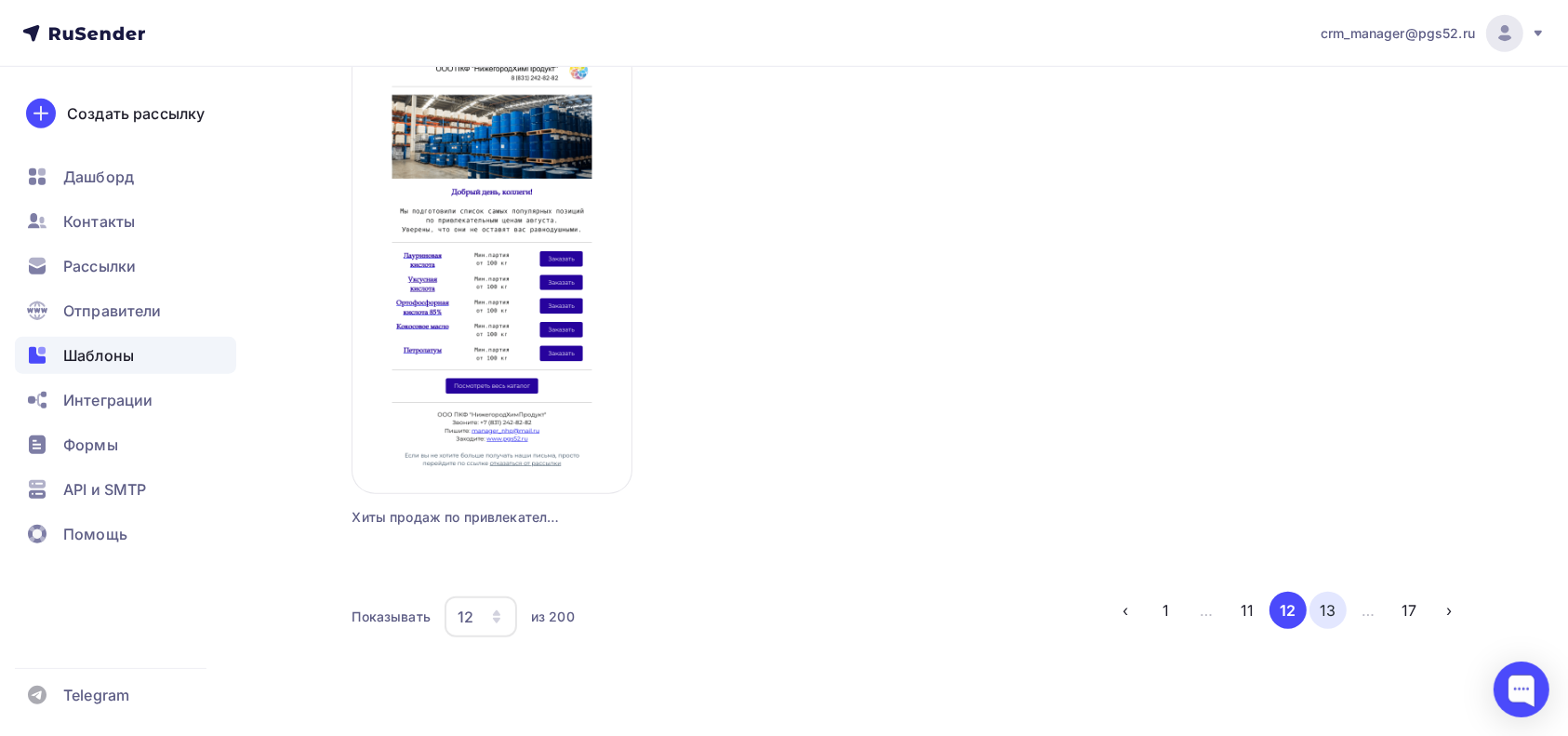 click on "13" at bounding box center [1328, 610] 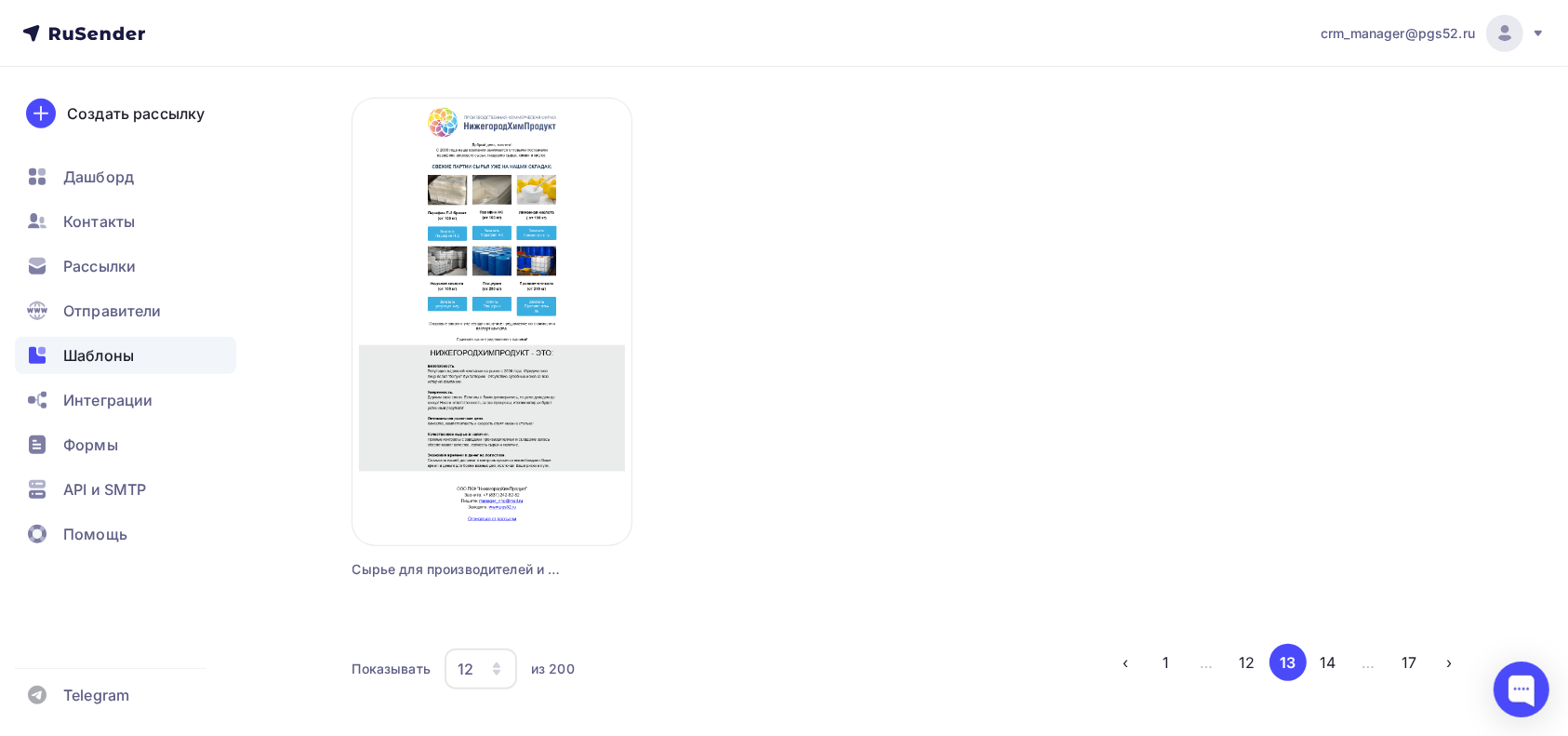 scroll, scrollTop: 1720, scrollLeft: 0, axis: vertical 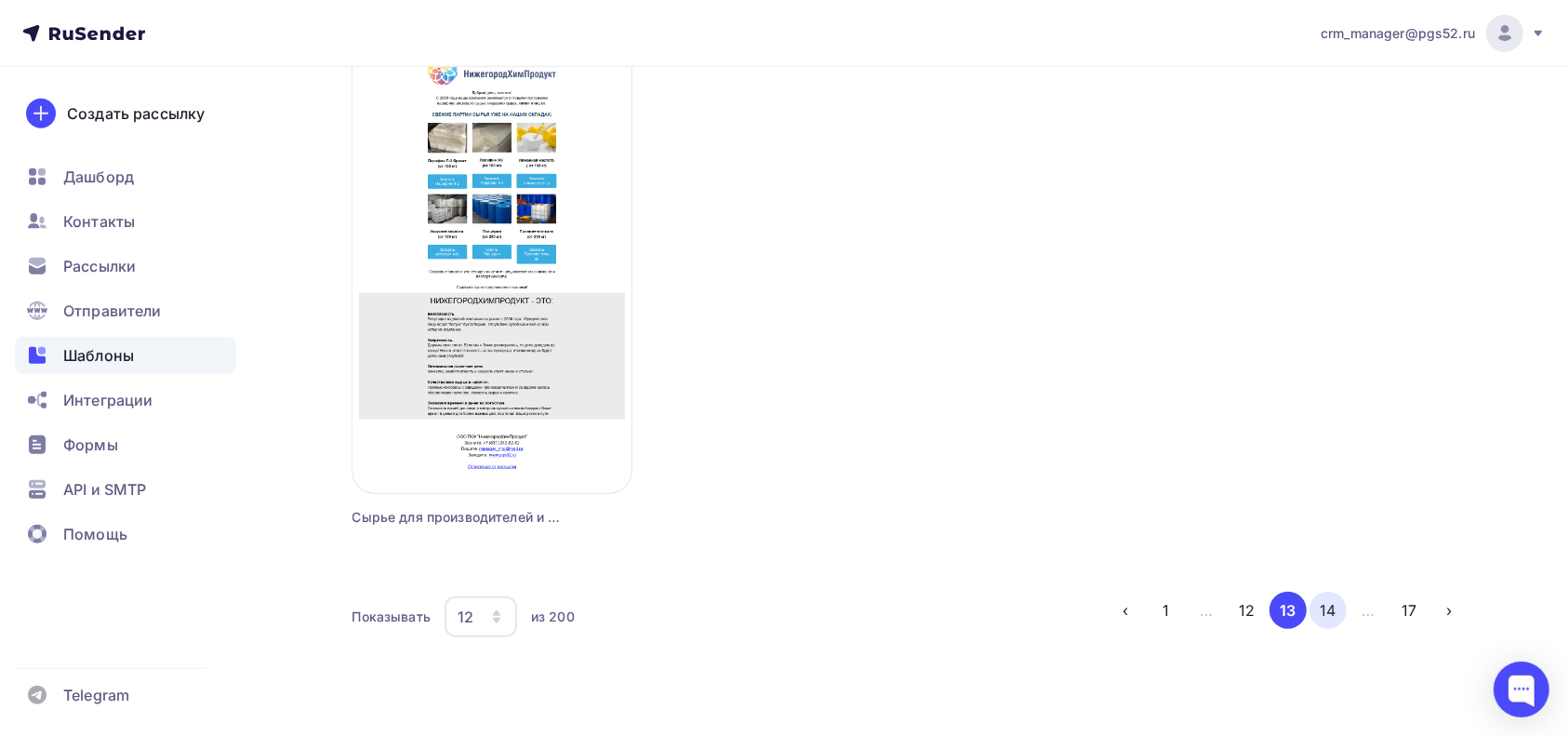 click on "14" at bounding box center [1328, 610] 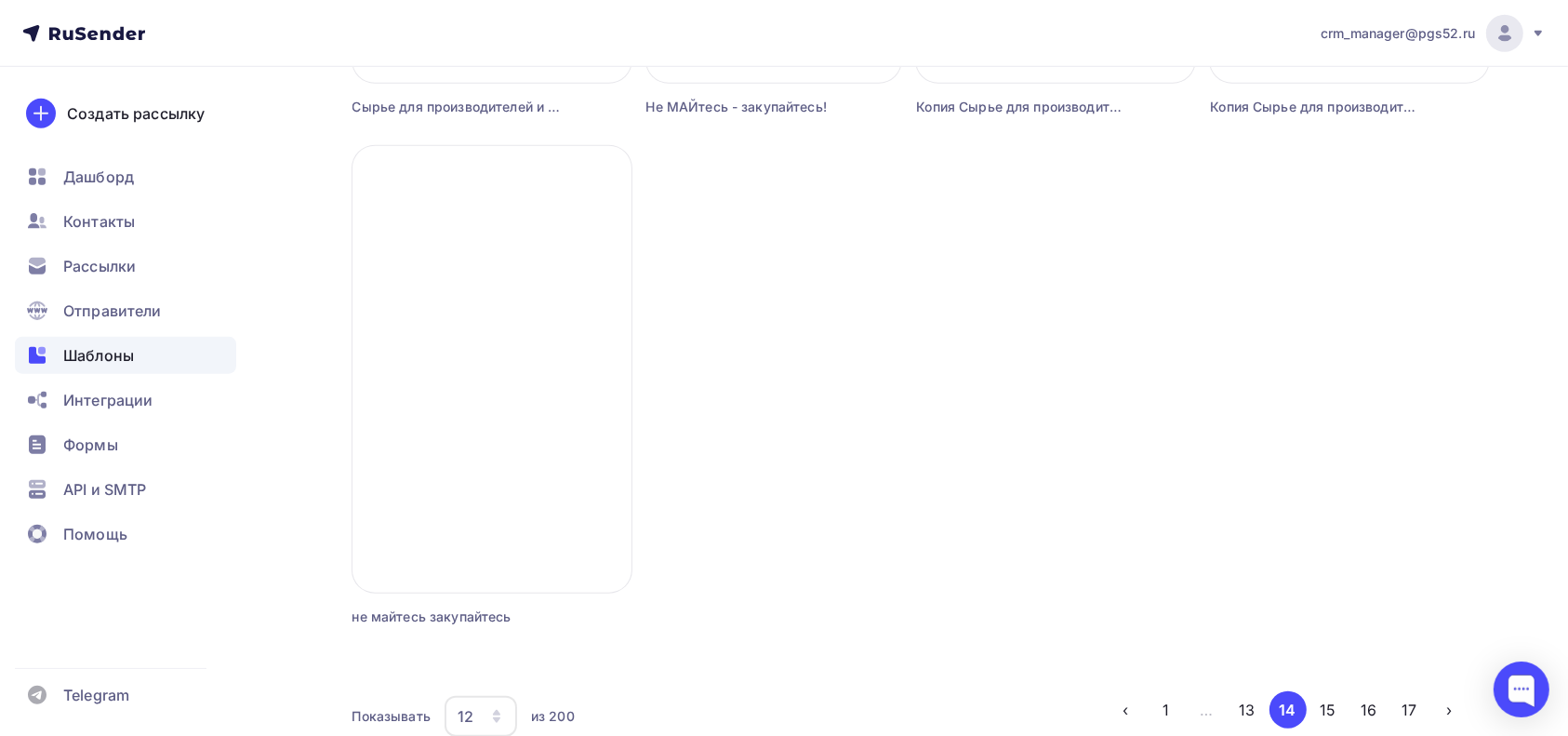 scroll, scrollTop: 1720, scrollLeft: 0, axis: vertical 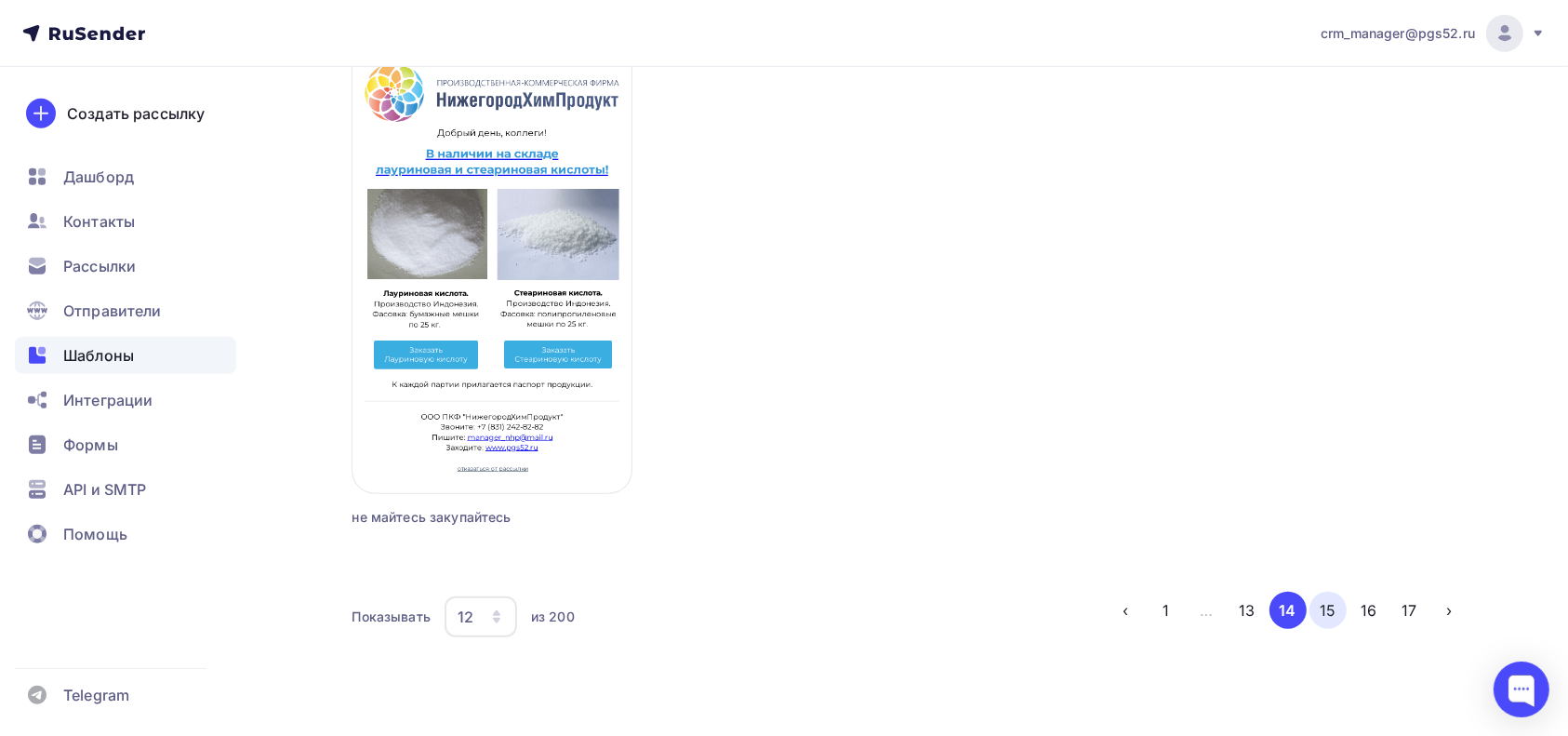 click on "15" at bounding box center [1328, 610] 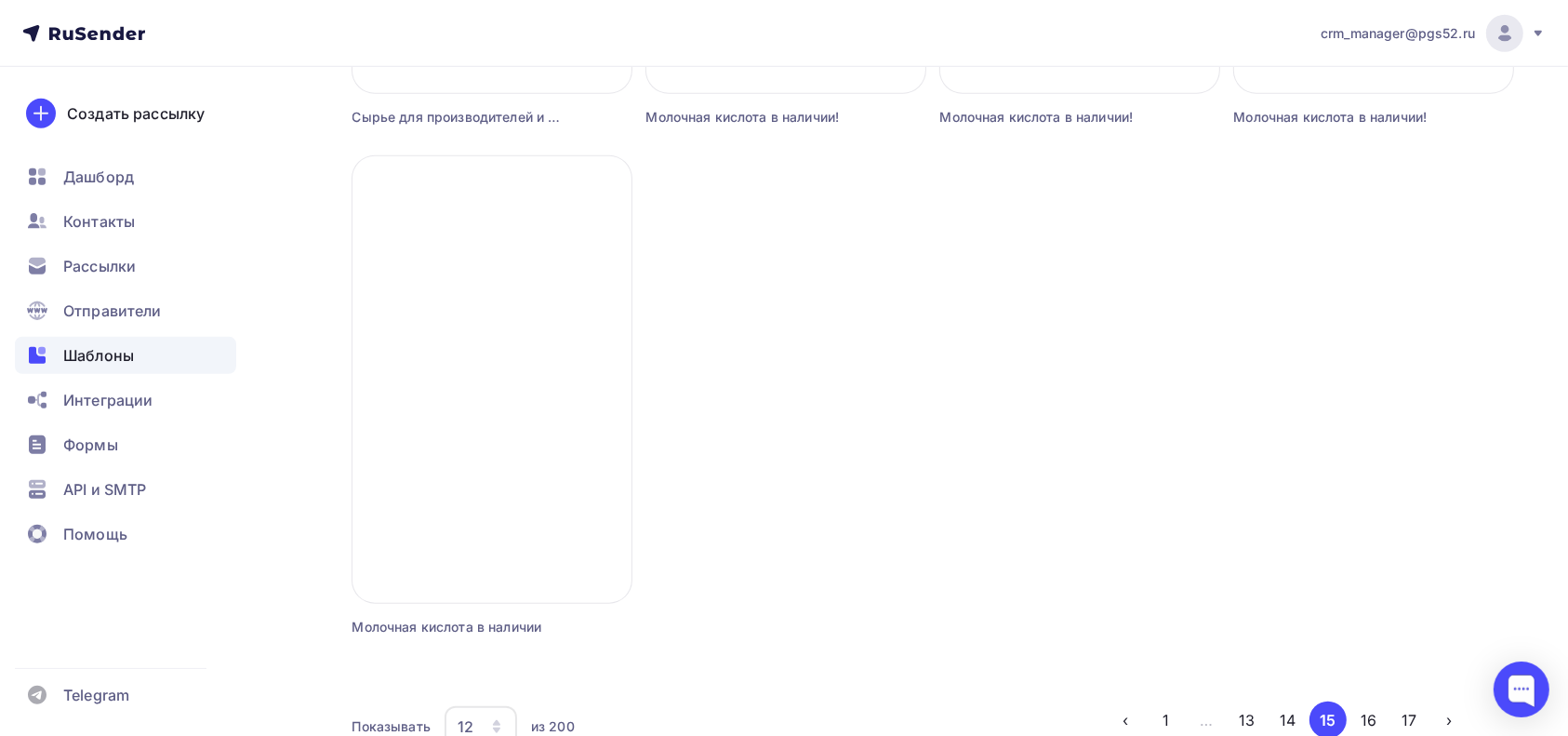 scroll, scrollTop: 1720, scrollLeft: 0, axis: vertical 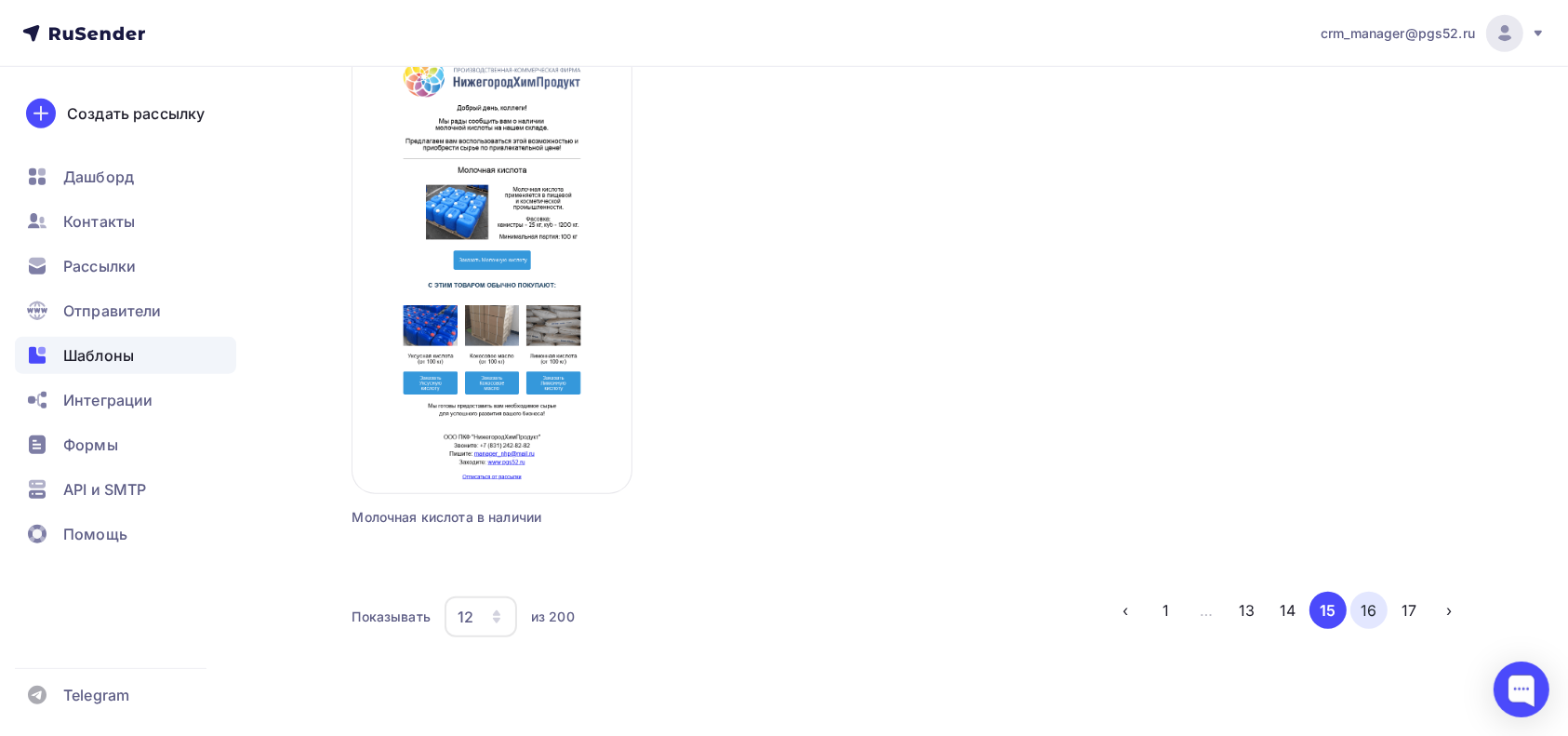 click on "16" at bounding box center [1369, 610] 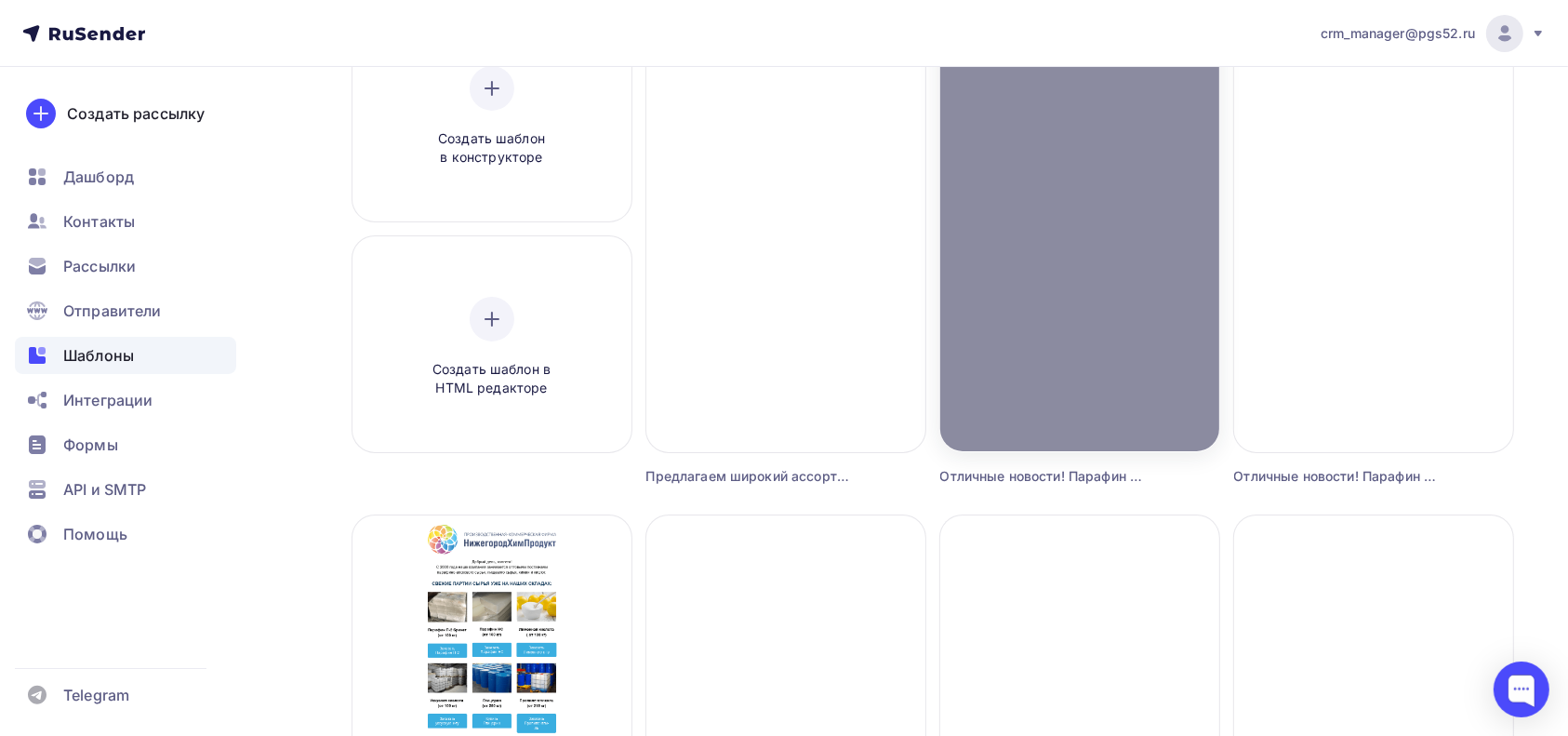 scroll, scrollTop: 0, scrollLeft: 0, axis: both 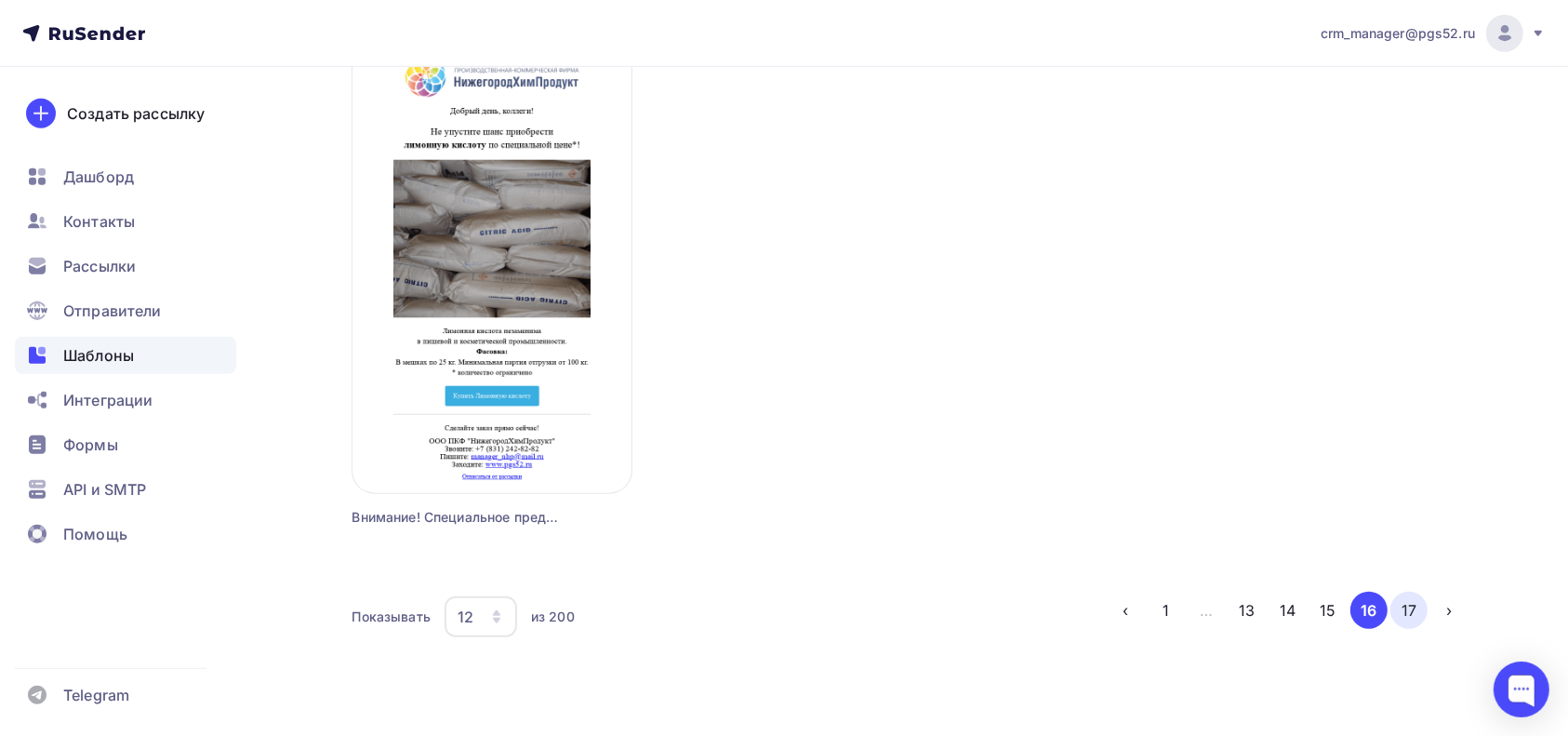 click on "17" at bounding box center [1409, 610] 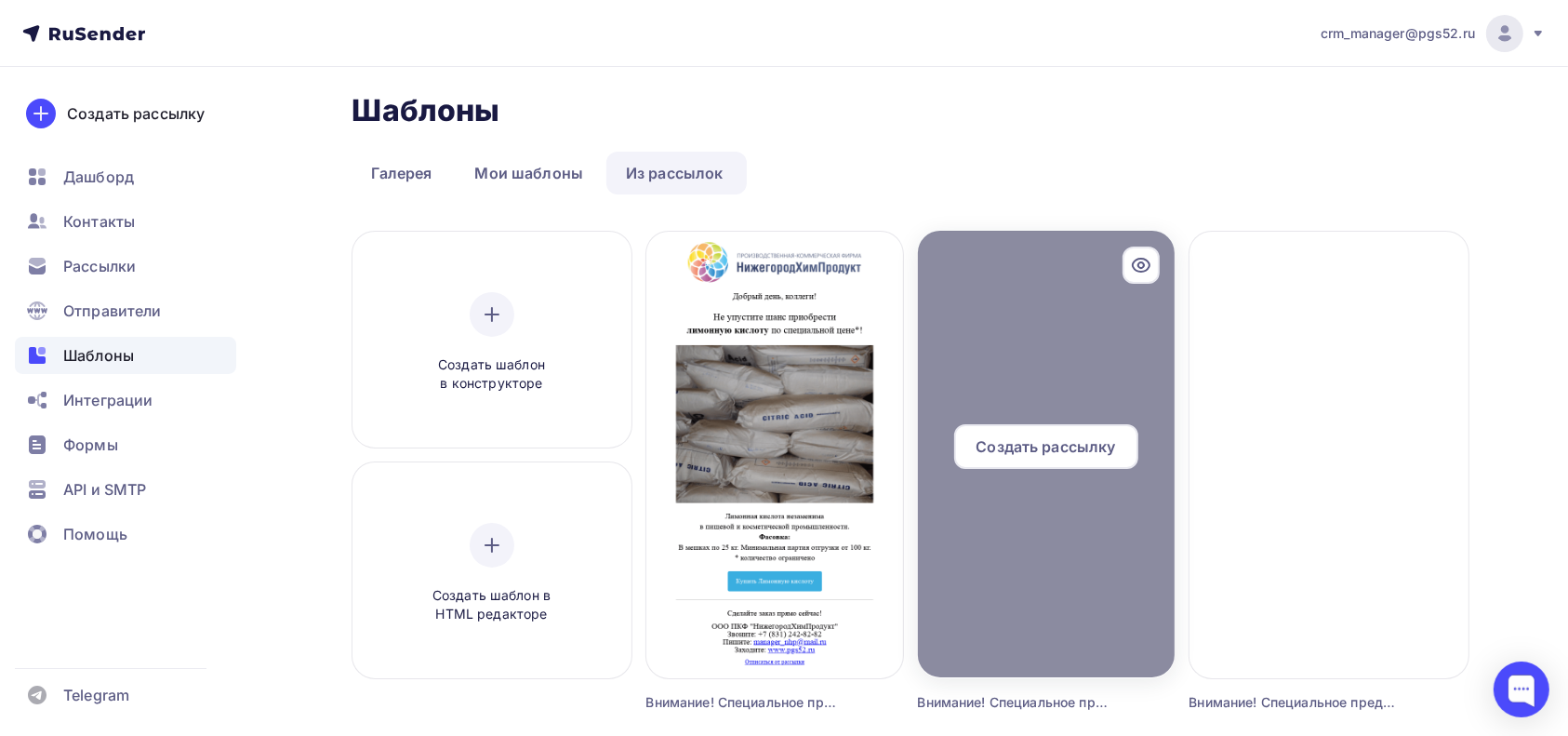 scroll, scrollTop: 0, scrollLeft: 0, axis: both 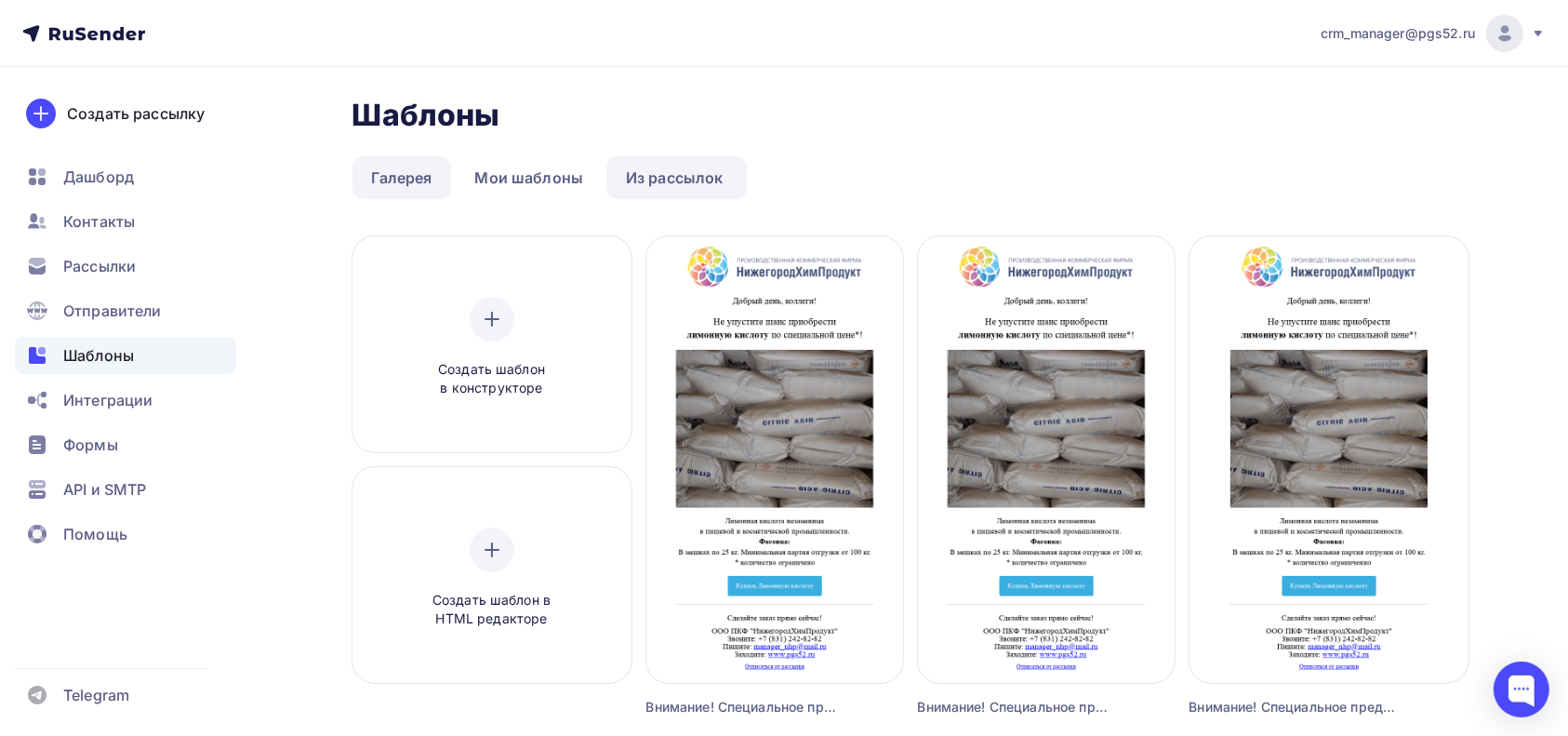 click on "Галерея" at bounding box center [402, 178] 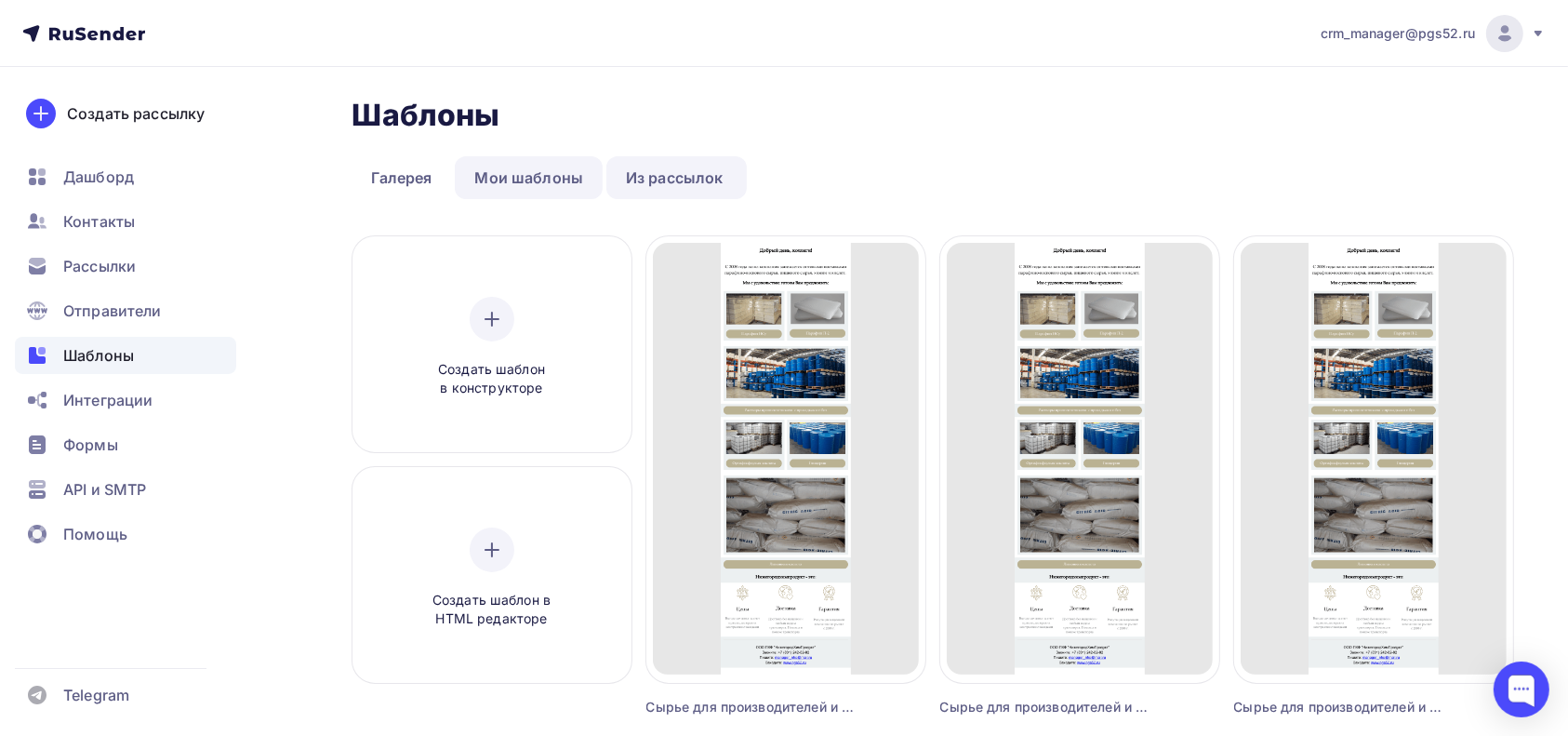 click on "Мои шаблоны" at bounding box center (528, 178) 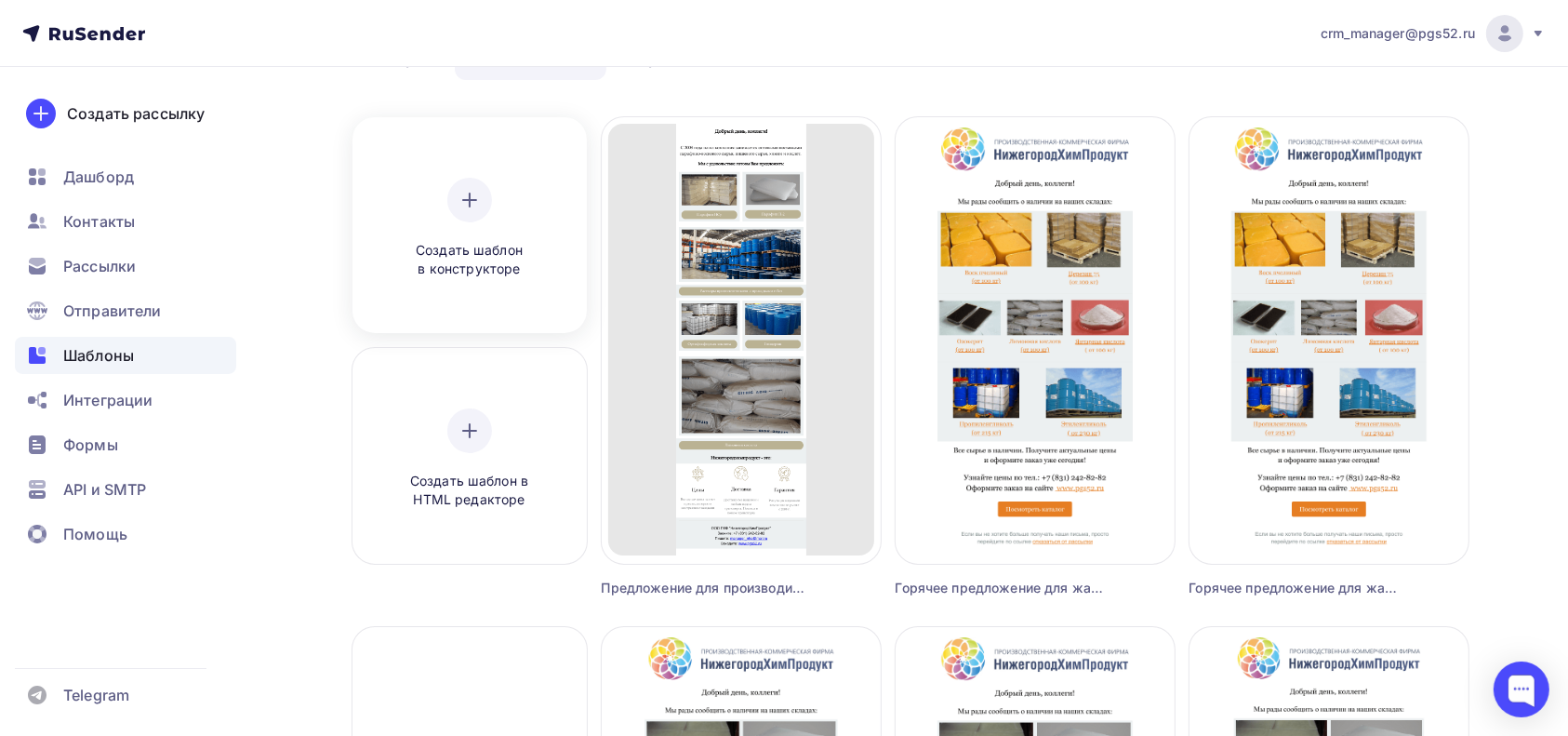 scroll, scrollTop: 0, scrollLeft: 0, axis: both 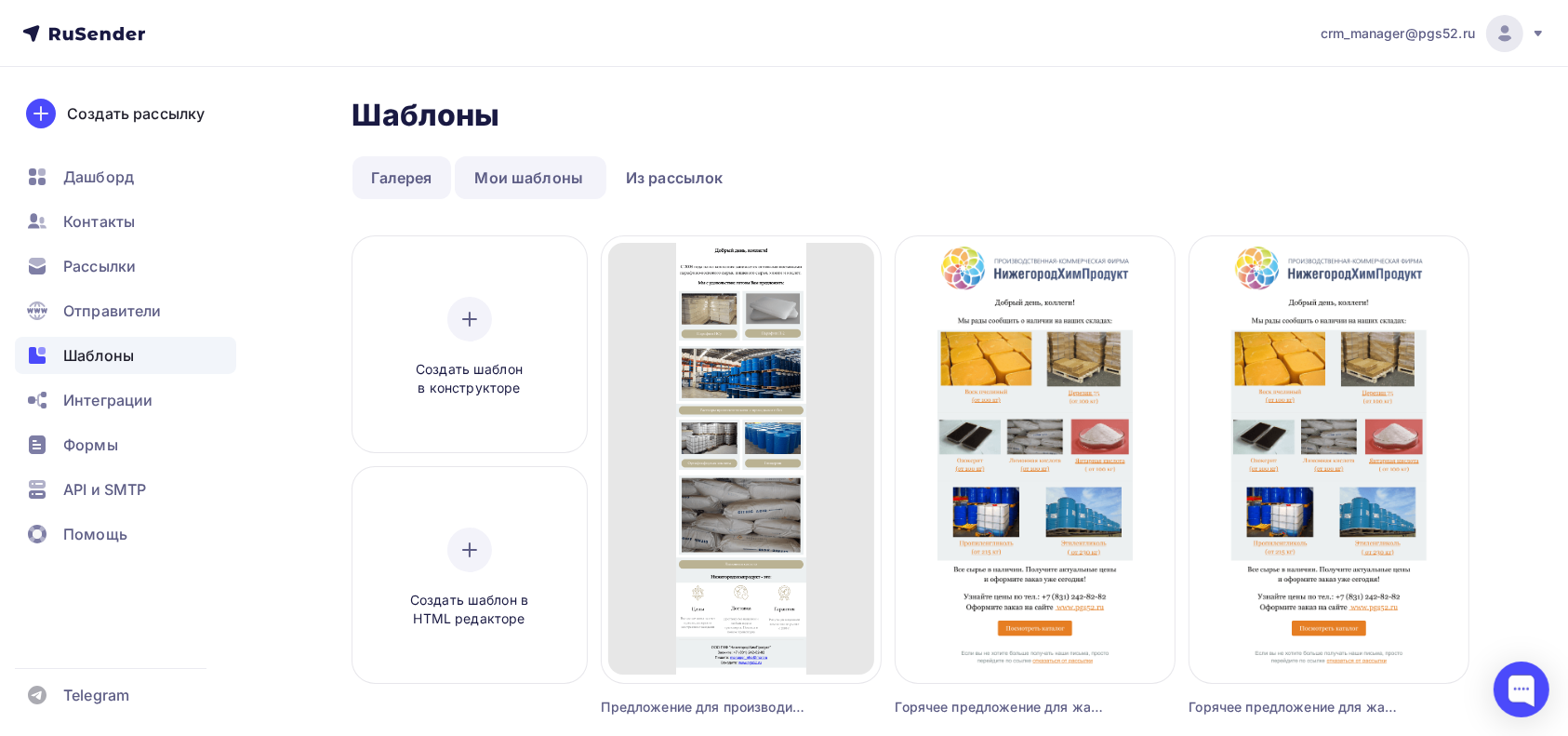 click on "Галерея" at bounding box center [402, 178] 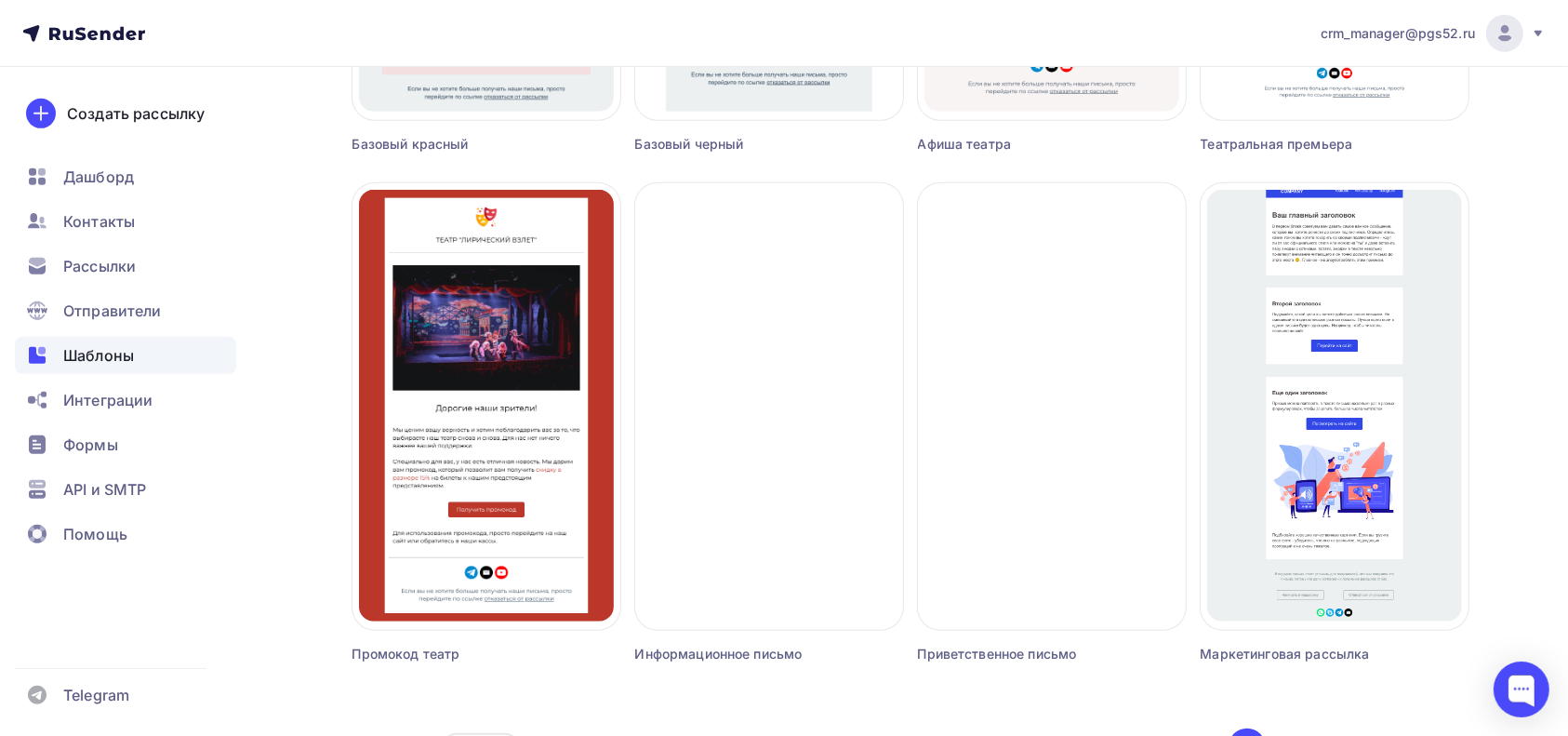 scroll, scrollTop: 1209, scrollLeft: 0, axis: vertical 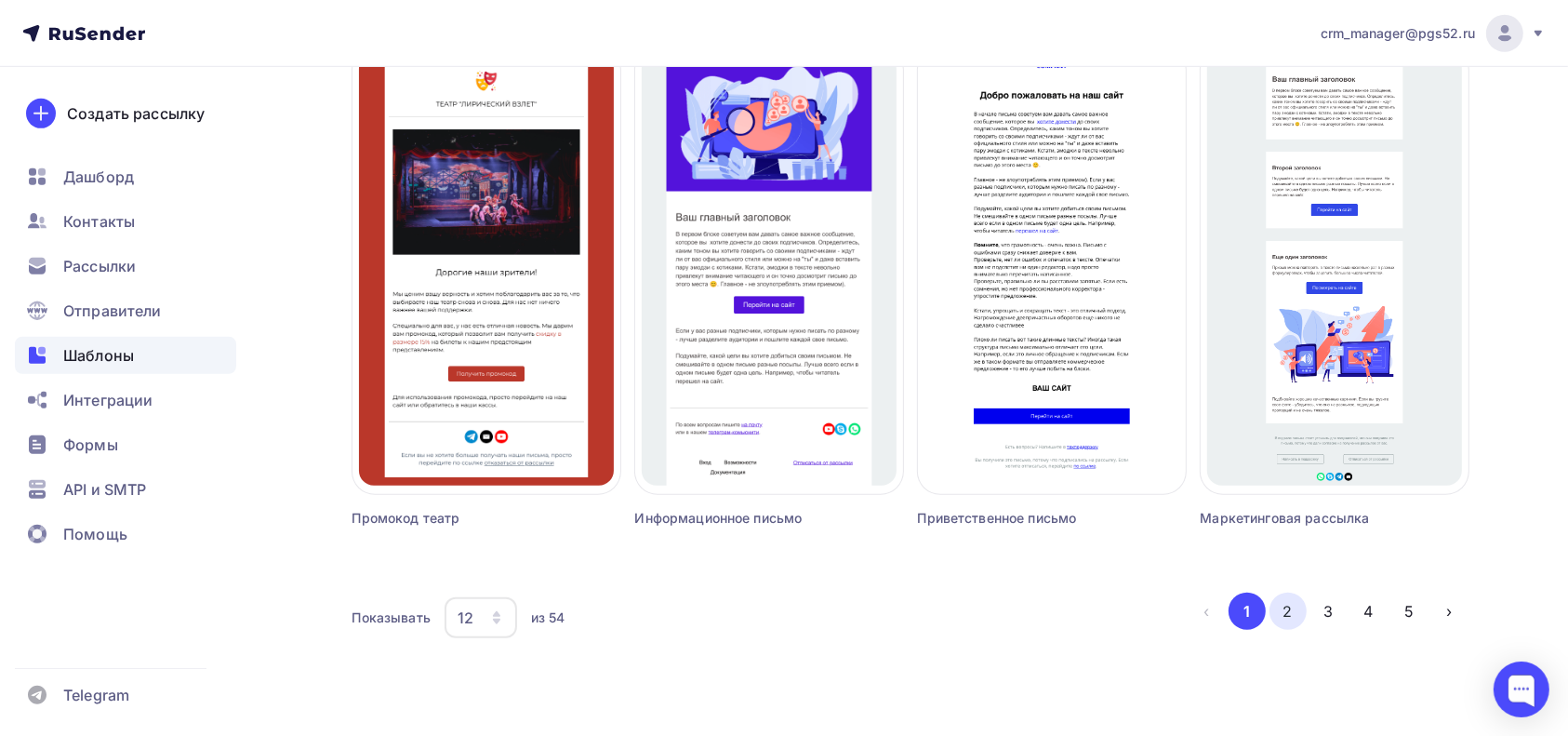 click on "2" at bounding box center (1288, 611) 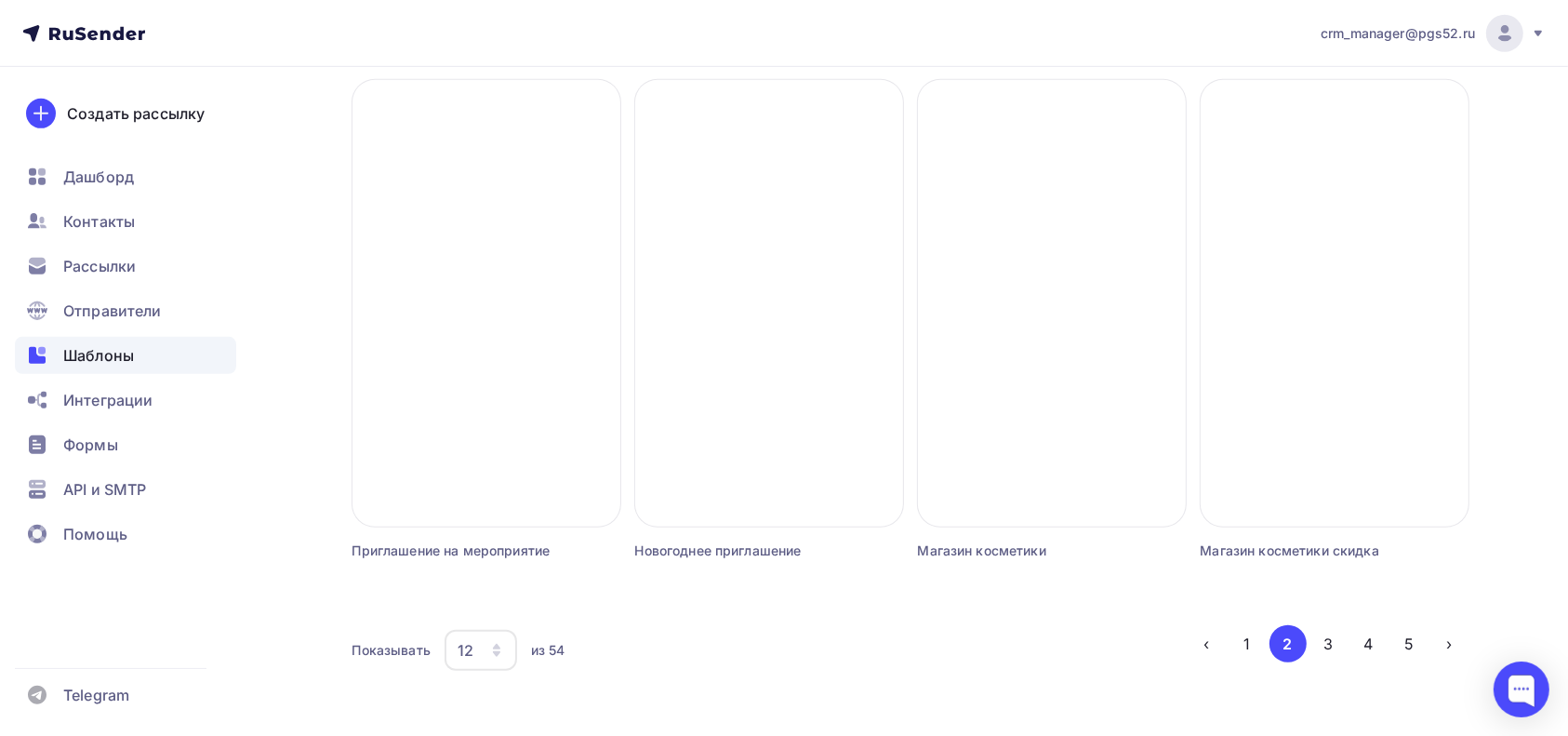 scroll, scrollTop: 1209, scrollLeft: 0, axis: vertical 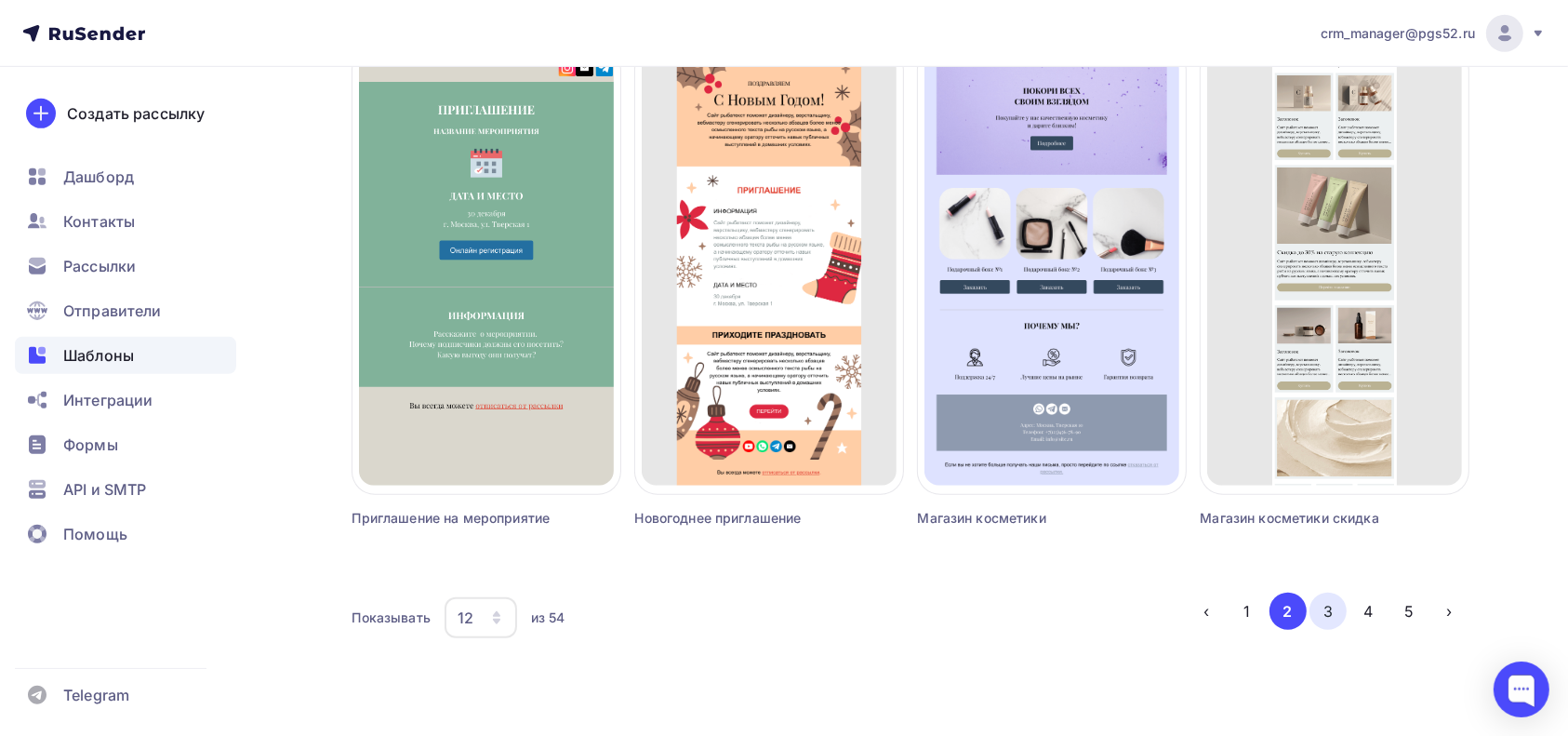 click on "3" at bounding box center (1328, 611) 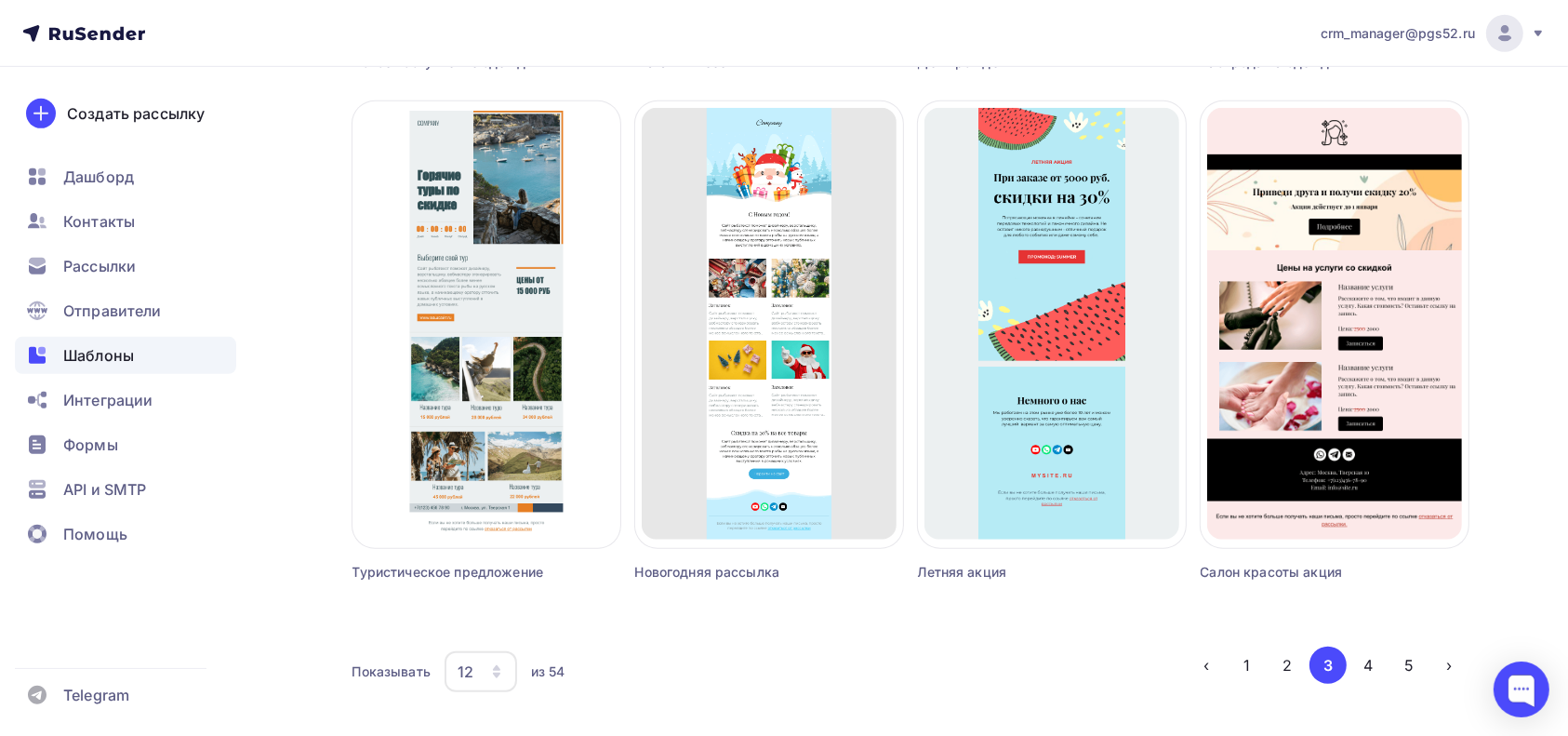 scroll, scrollTop: 1209, scrollLeft: 0, axis: vertical 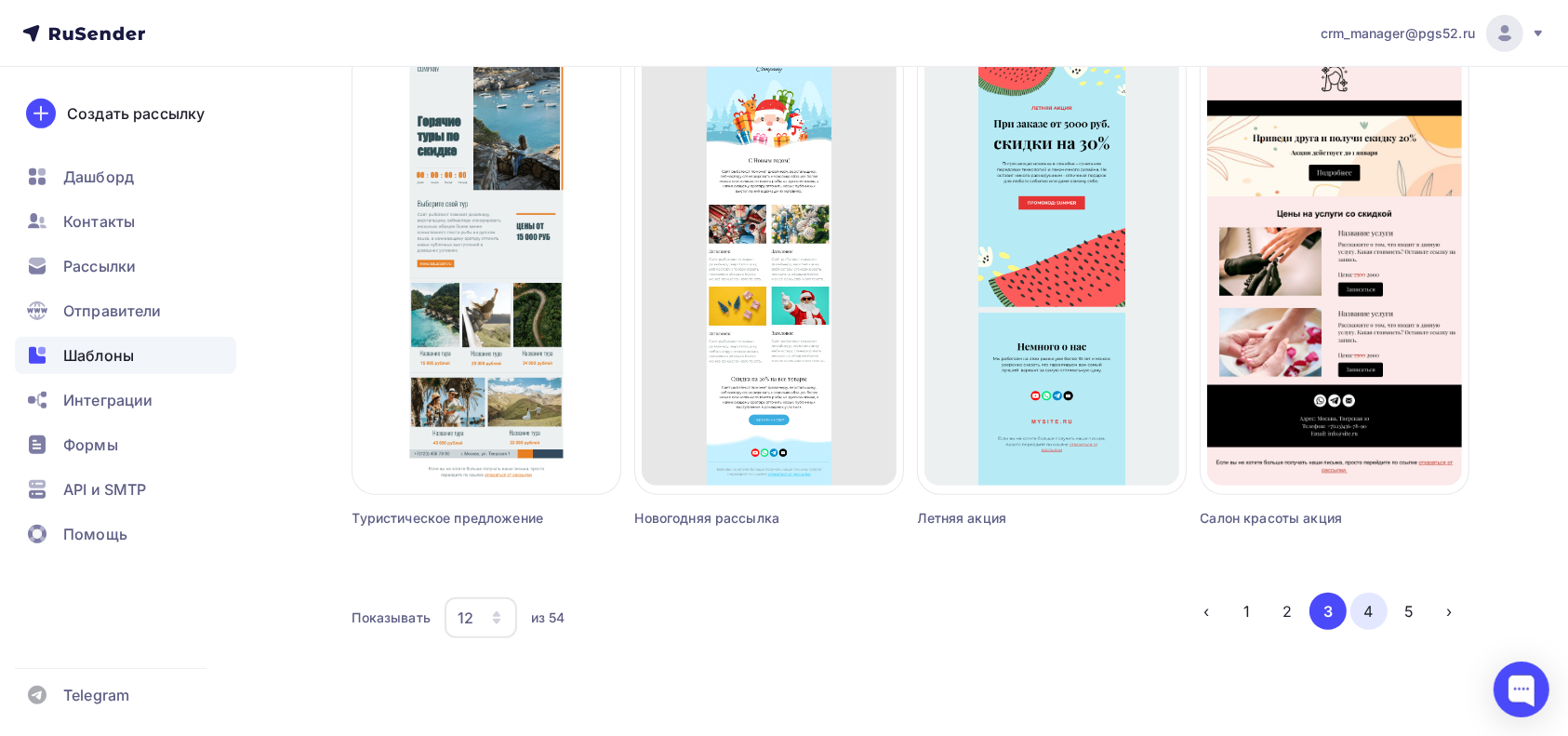 click on "4" at bounding box center (1369, 611) 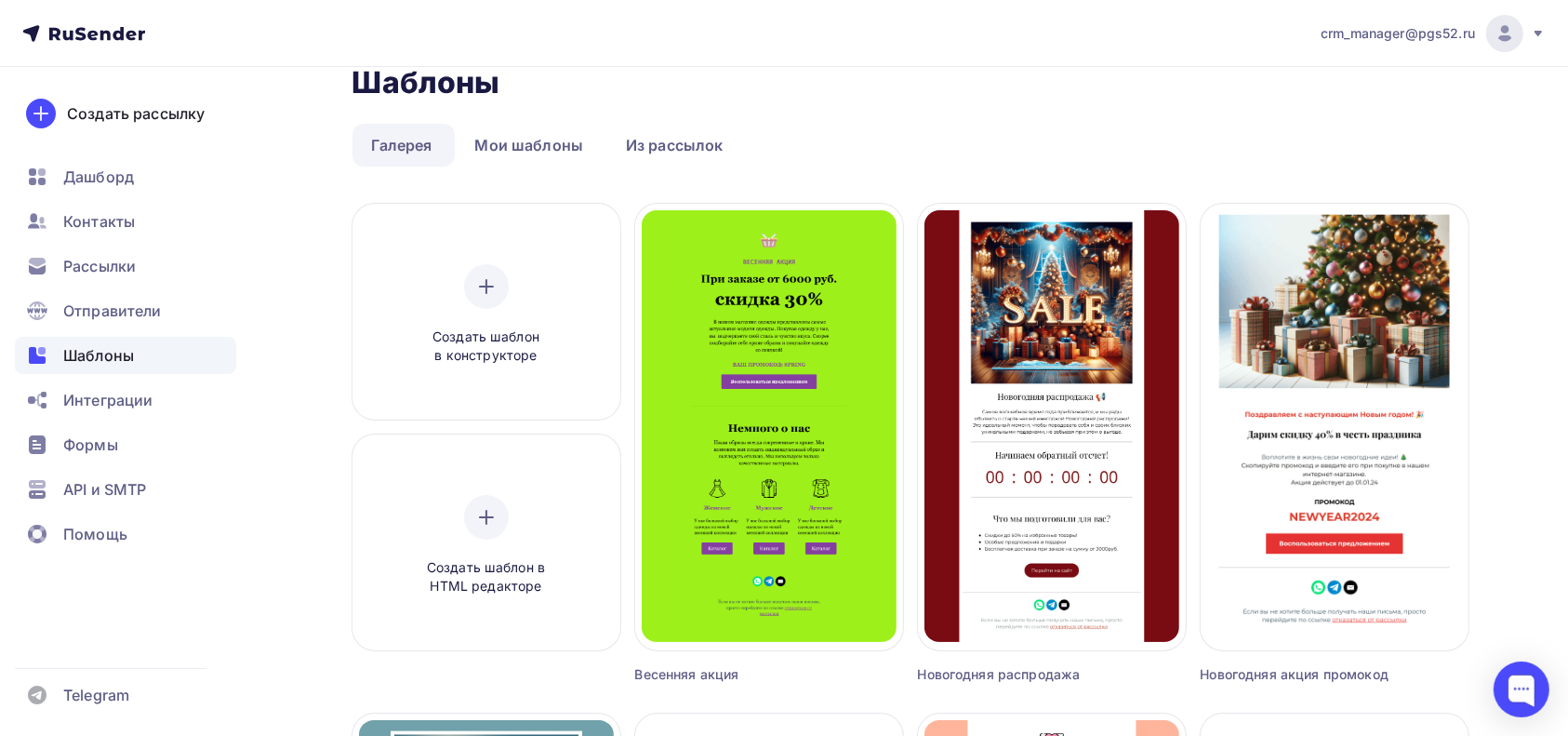 scroll, scrollTop: 0, scrollLeft: 0, axis: both 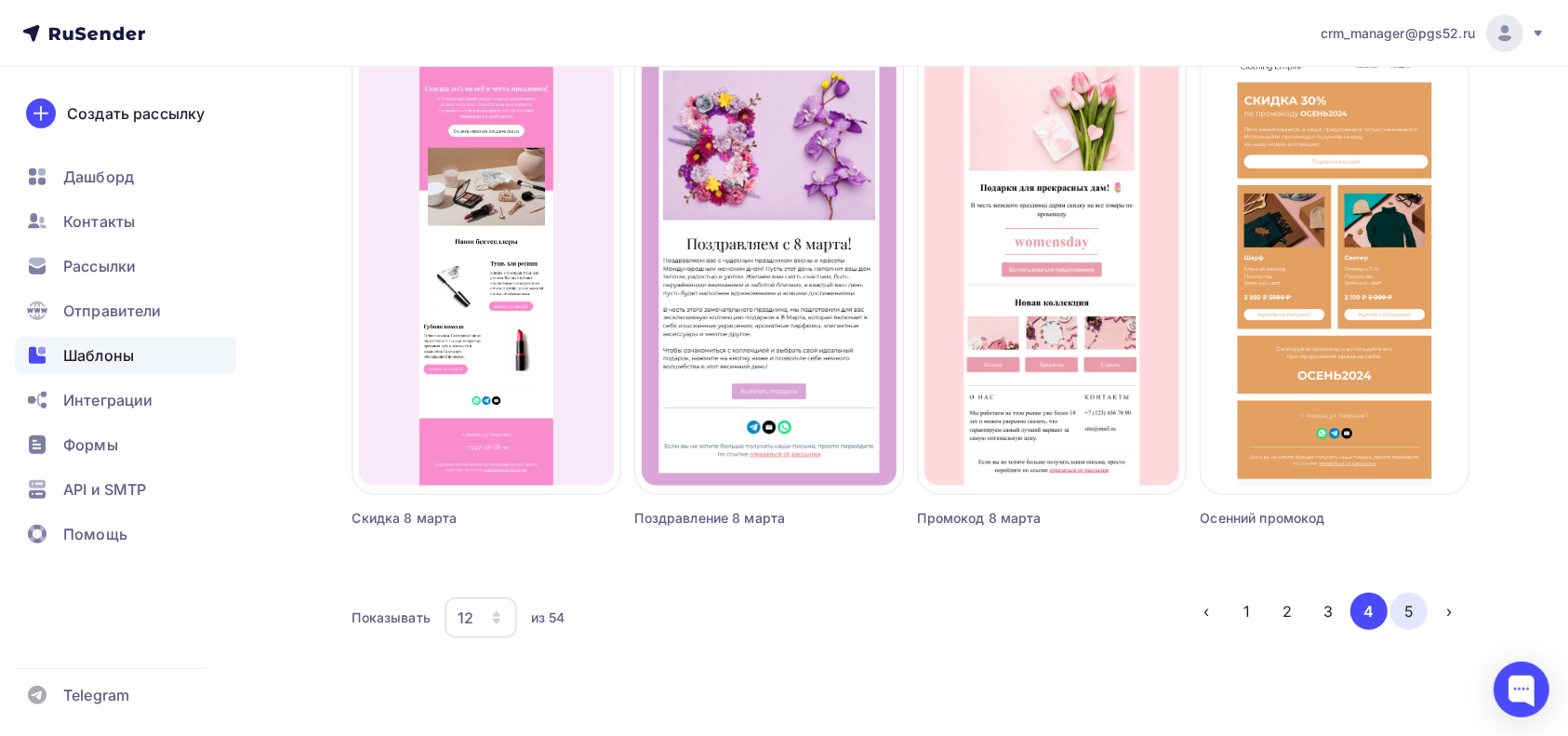 click on "5" at bounding box center [1409, 611] 